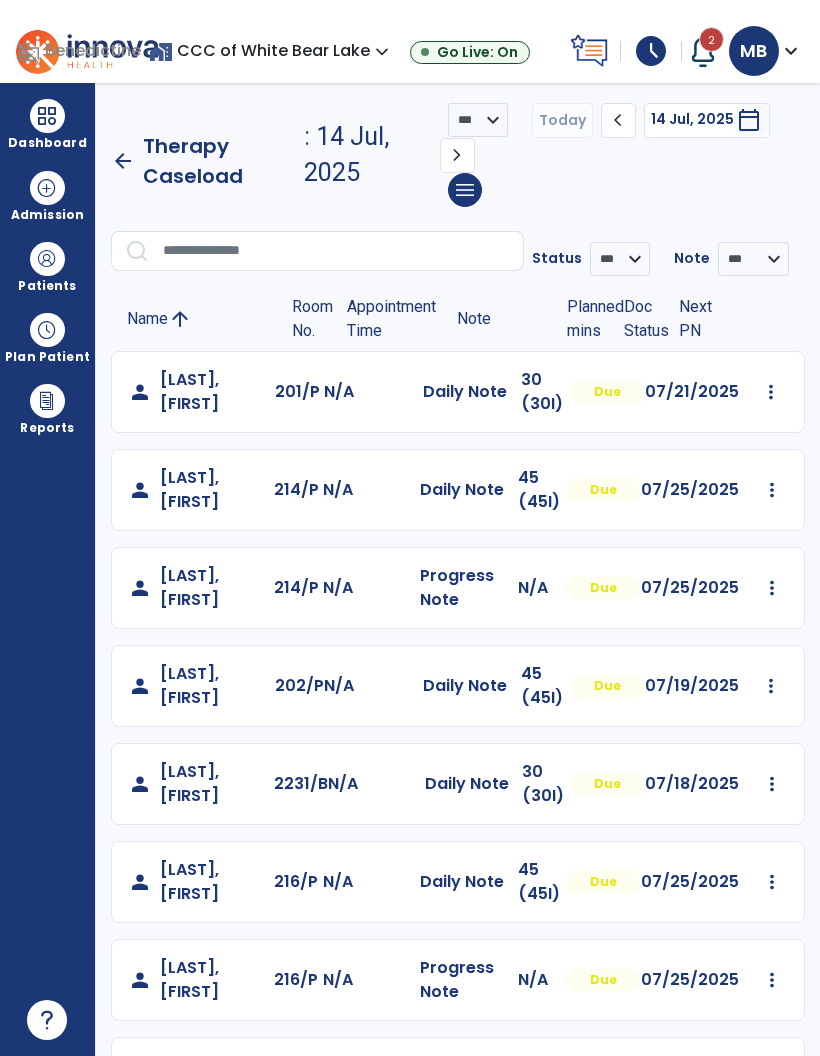 scroll, scrollTop: 0, scrollLeft: 0, axis: both 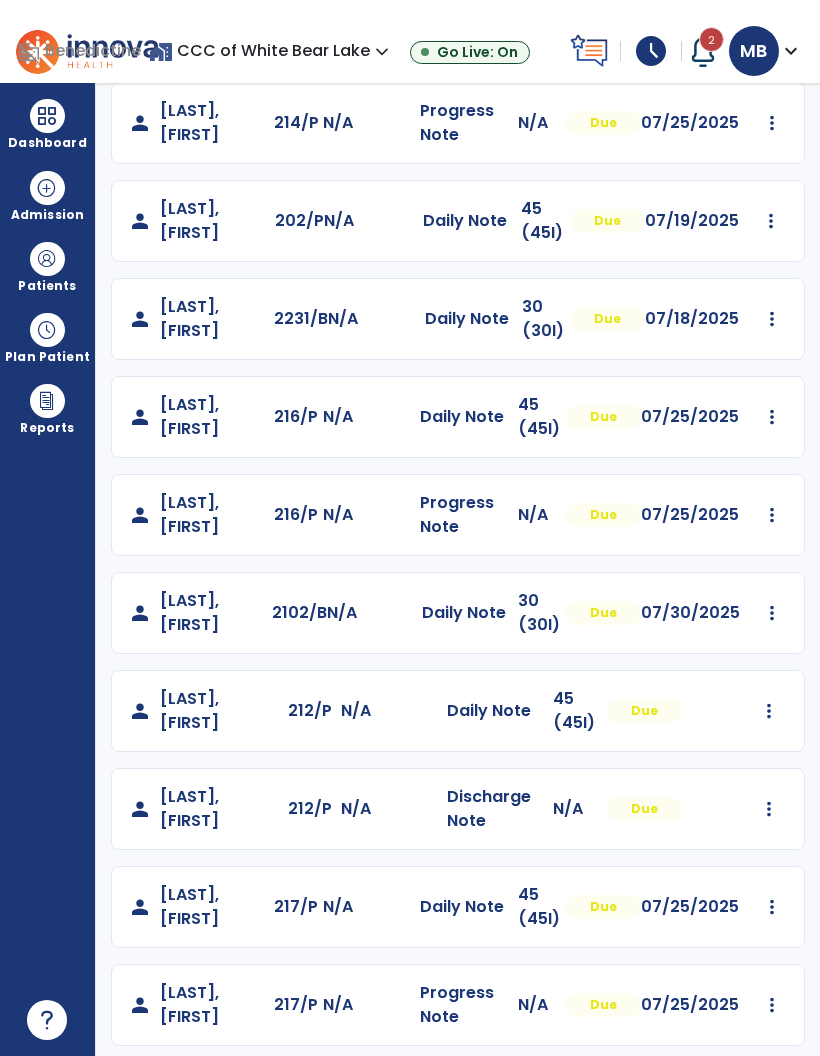 click at bounding box center [47, 259] 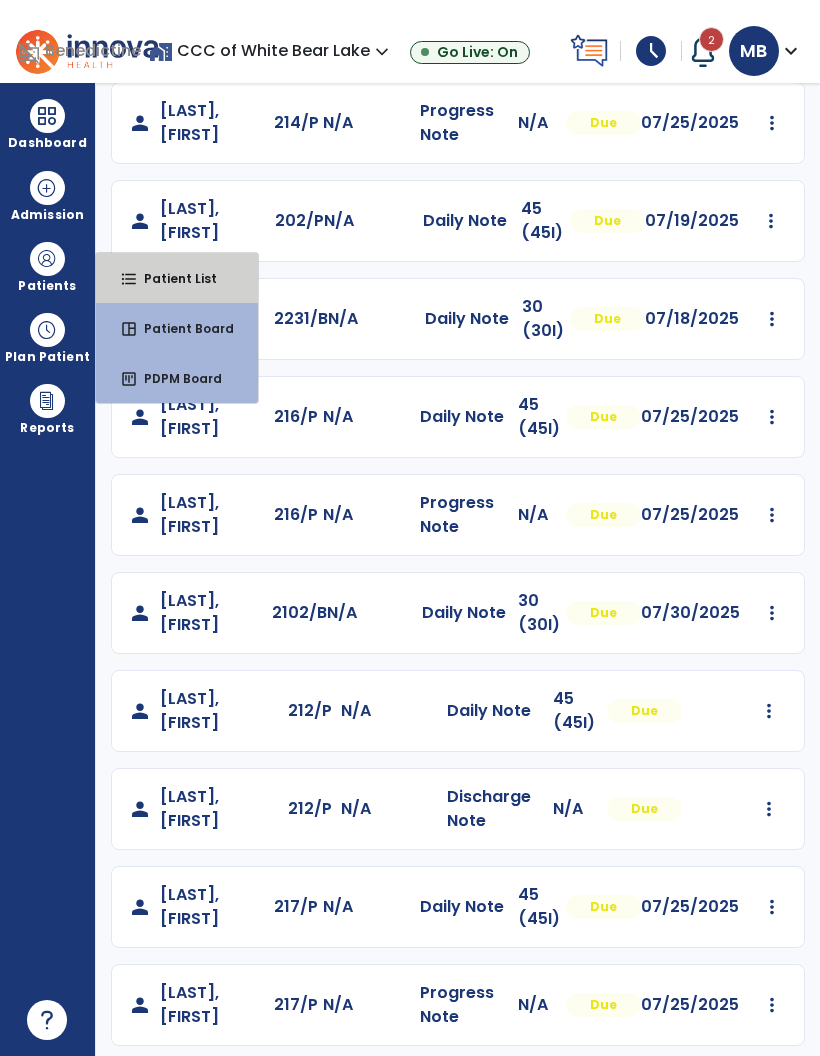 click on "Patient List" at bounding box center (172, 278) 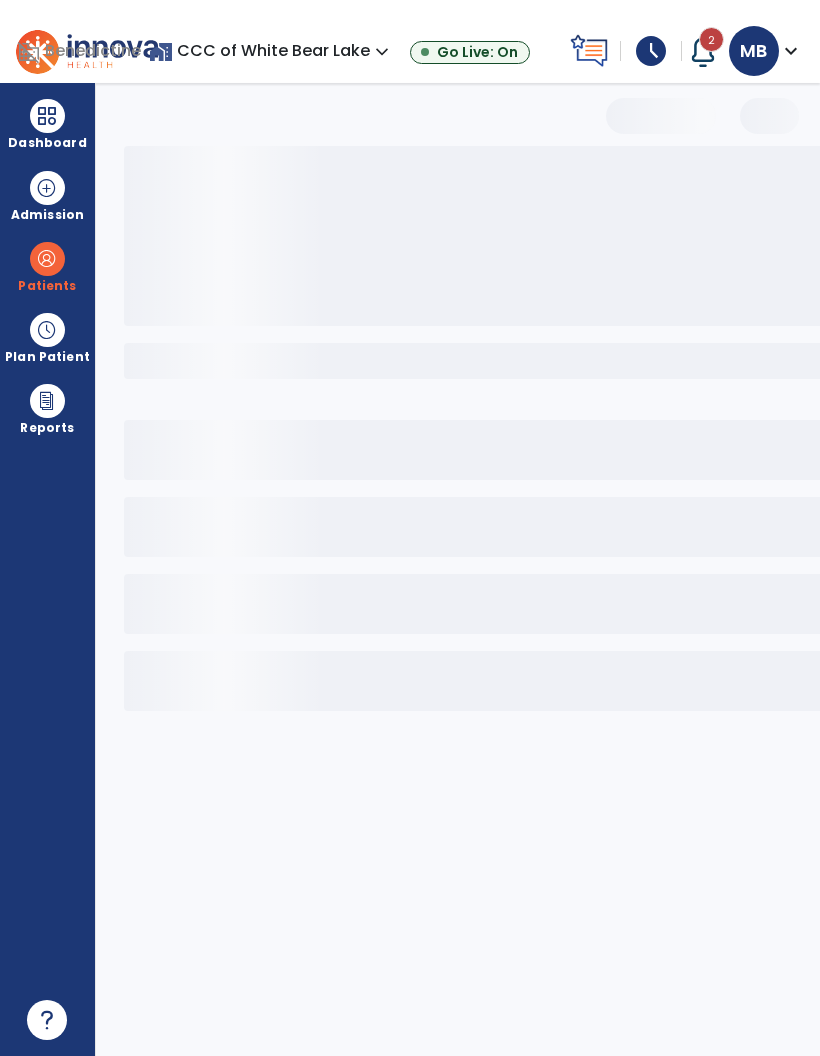 scroll, scrollTop: 0, scrollLeft: 0, axis: both 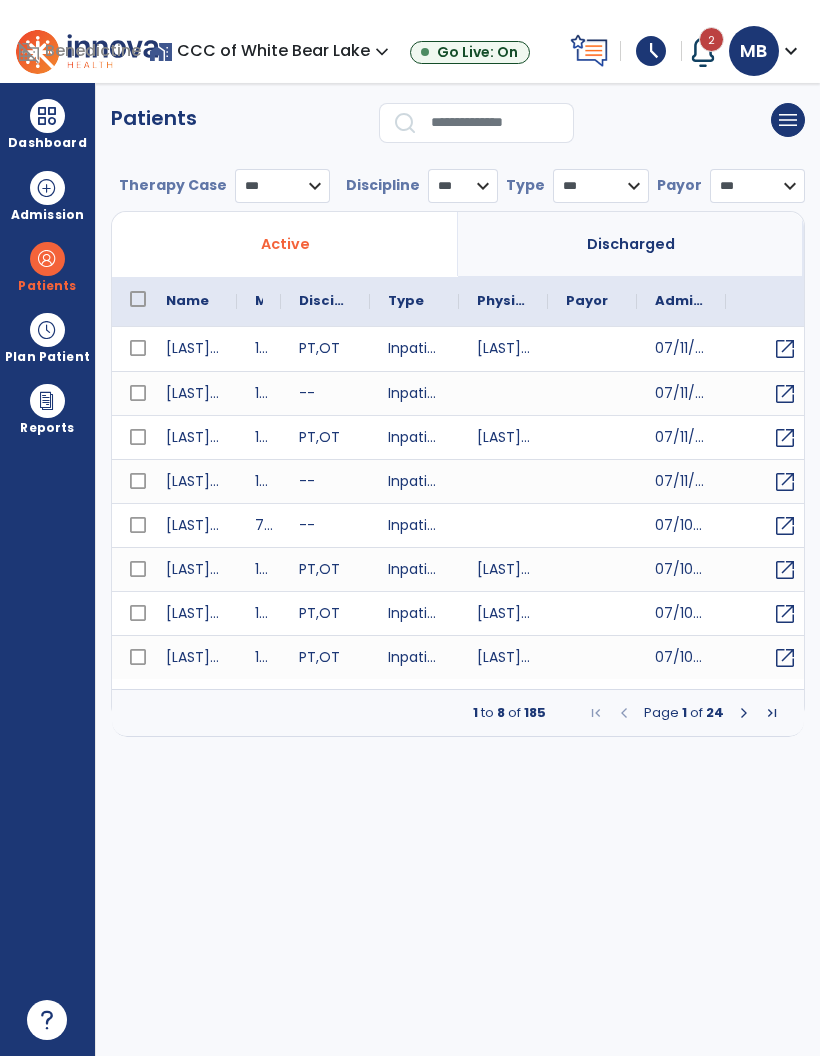 click at bounding box center [495, 123] 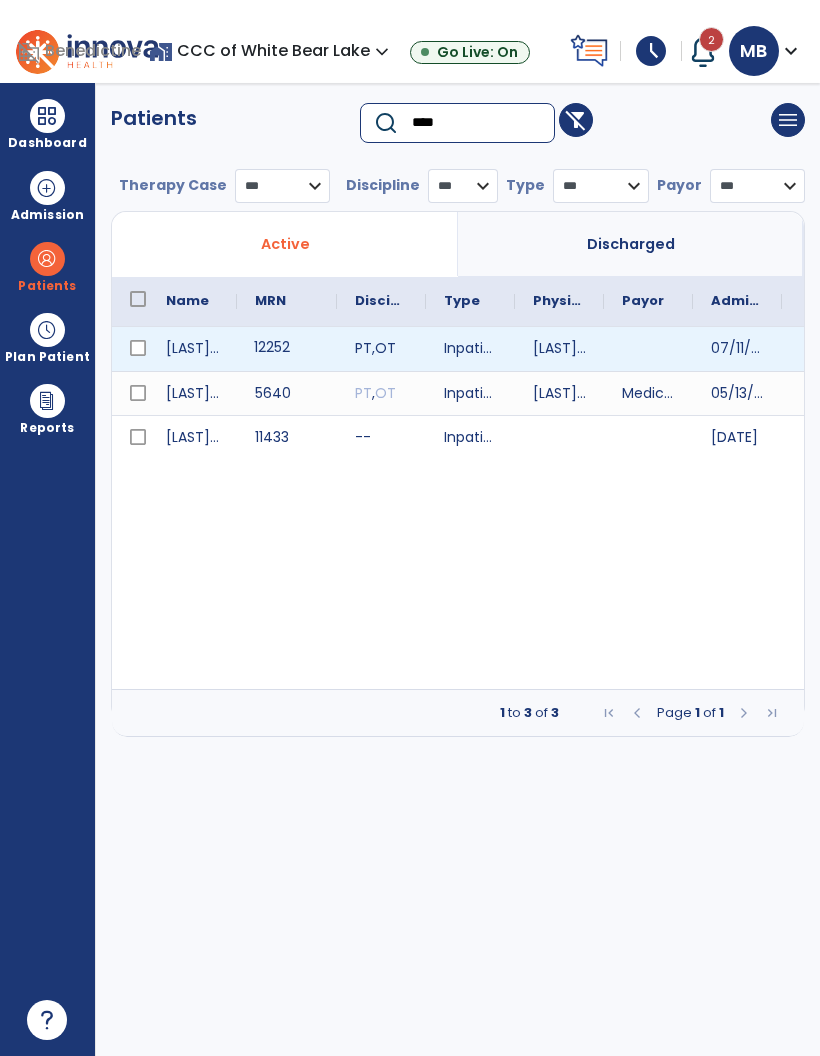 type on "****" 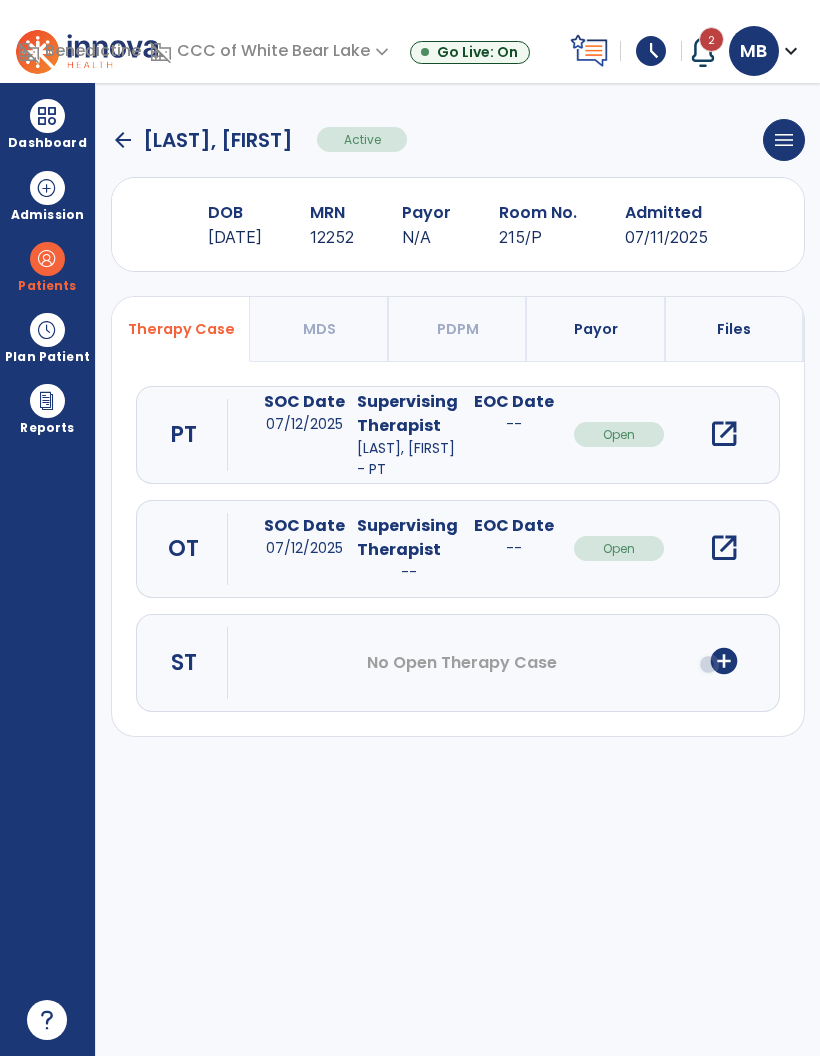 click on "open_in_new" at bounding box center (724, 548) 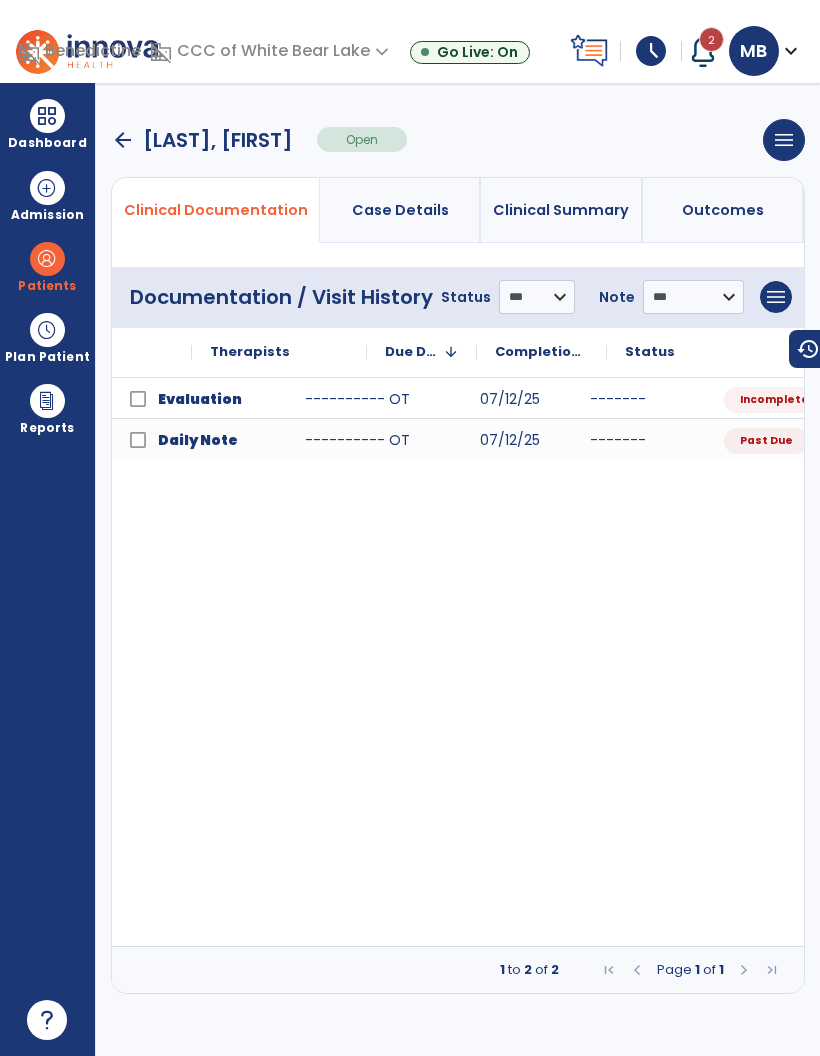 scroll, scrollTop: 0, scrollLeft: 145, axis: horizontal 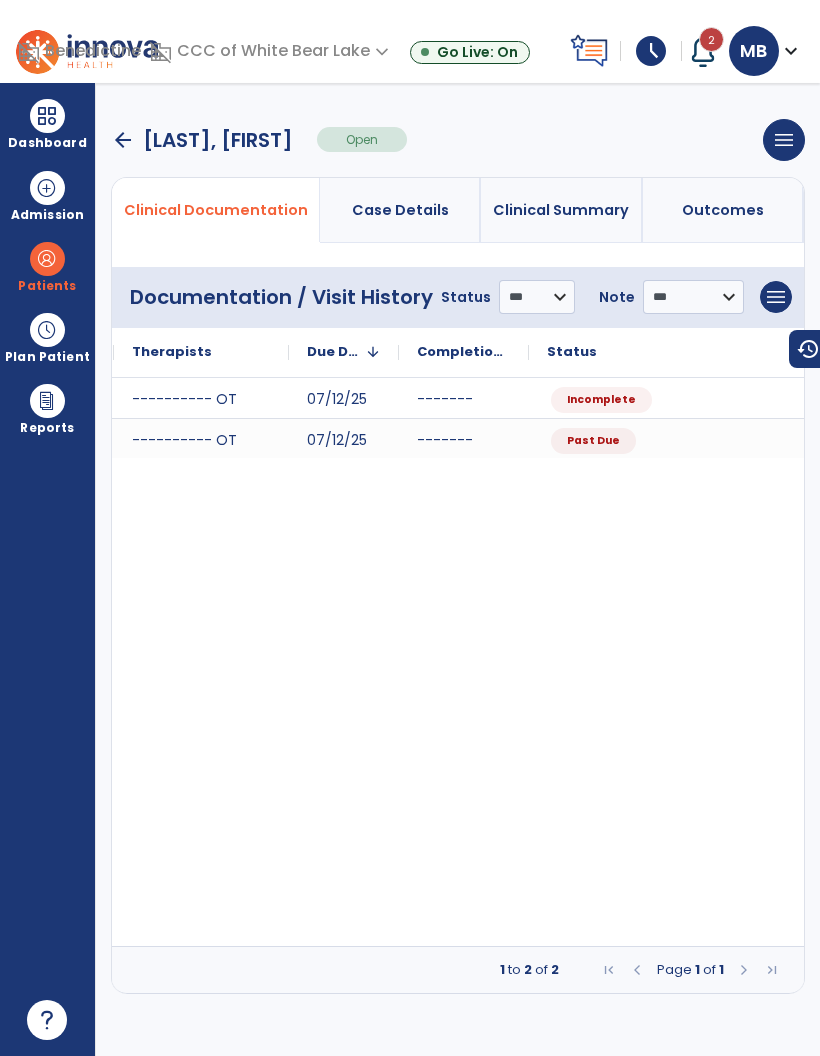 click on "arrow_back" at bounding box center (123, 140) 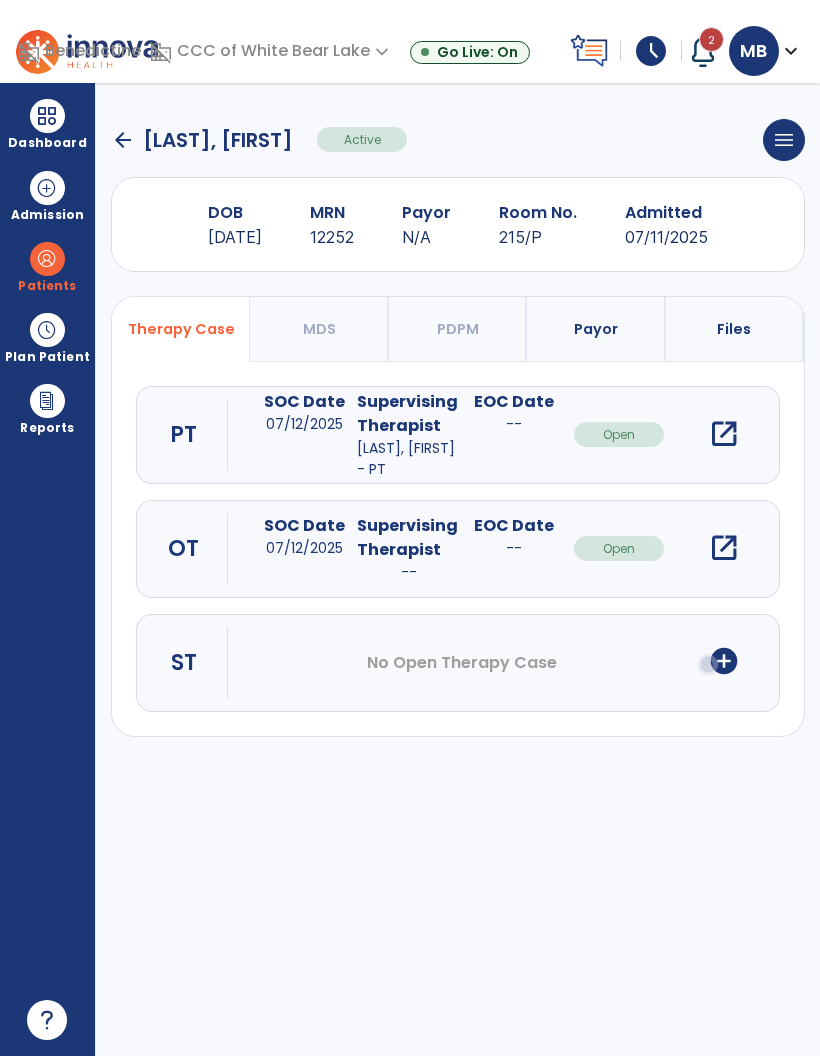 click on "open_in_new" at bounding box center [724, 434] 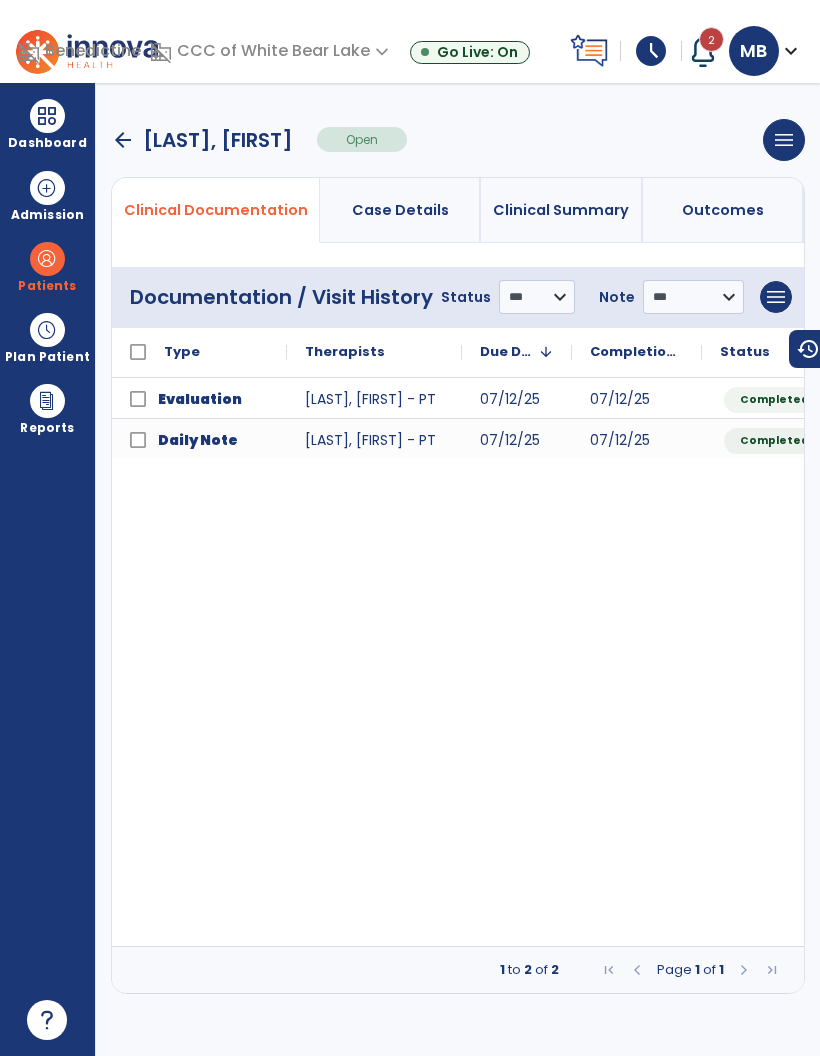 click on "arrow_back" at bounding box center (123, 140) 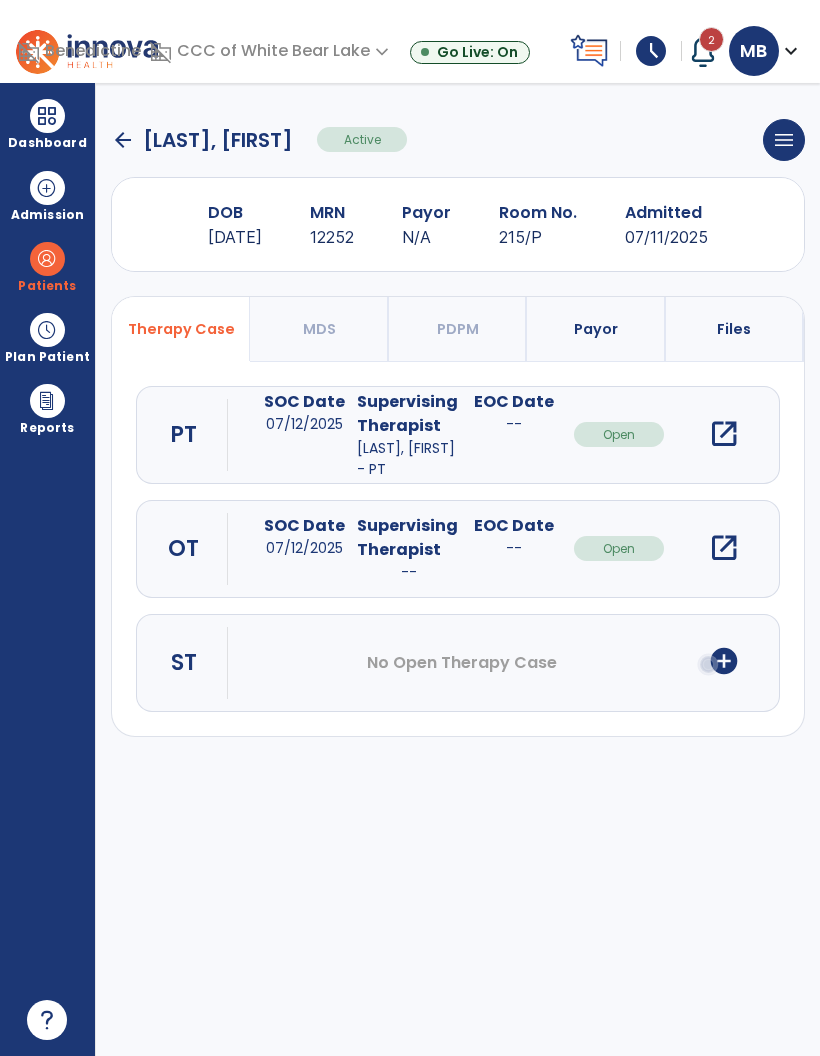 click on "open_in_new" at bounding box center [724, 548] 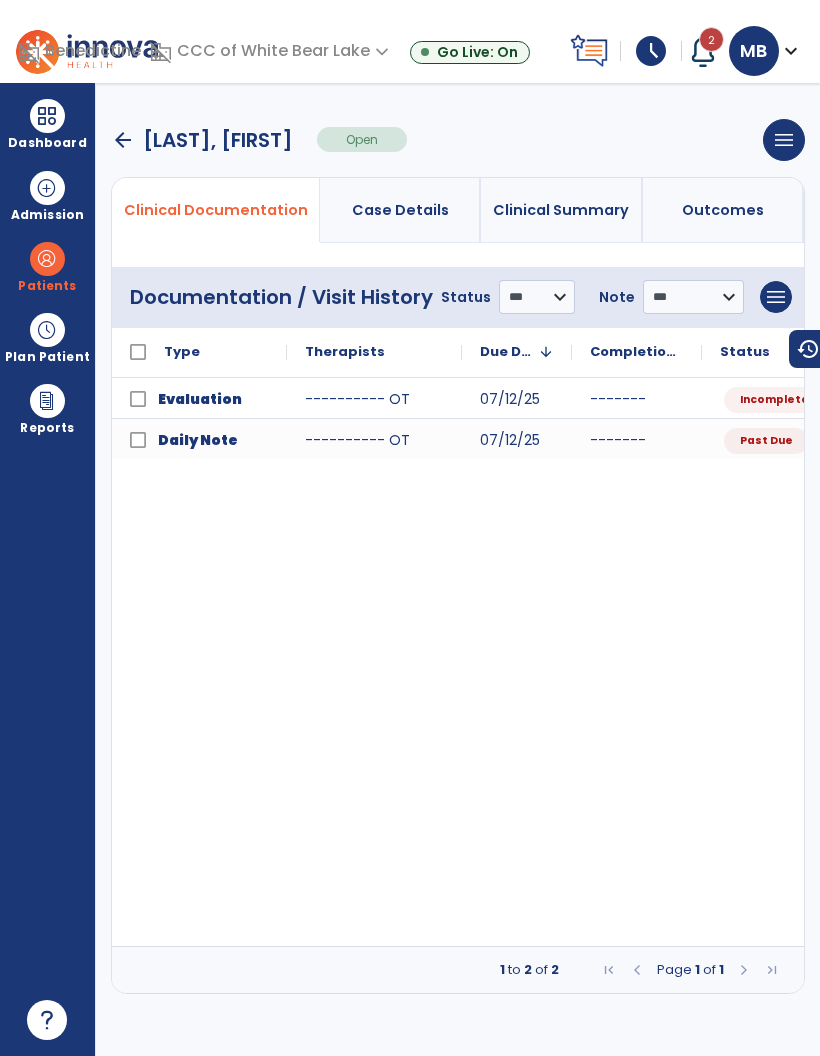 scroll, scrollTop: 0, scrollLeft: 121, axis: horizontal 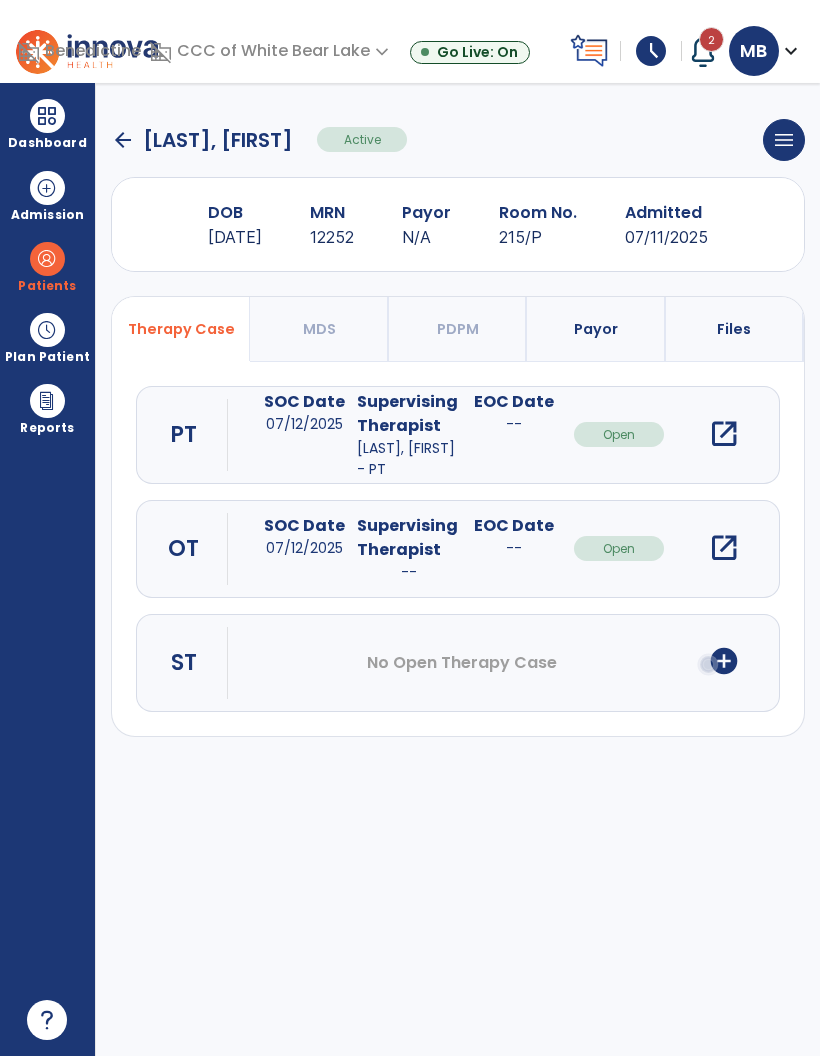click on "arrow_back" 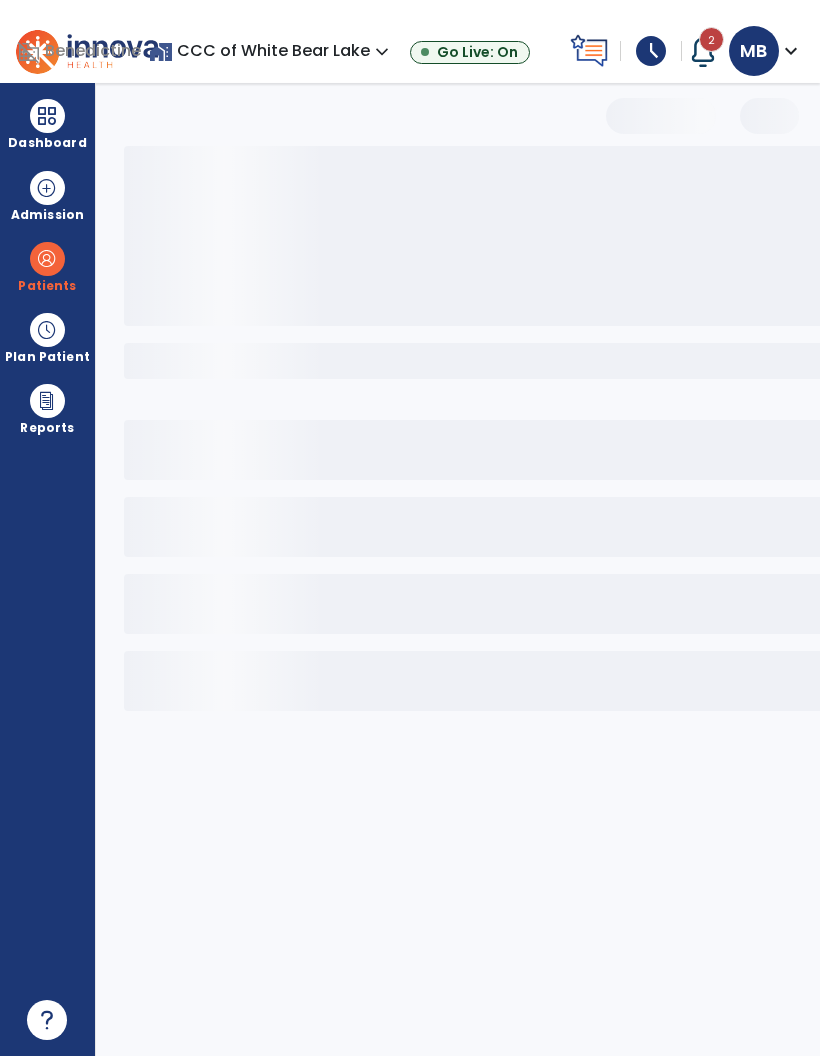 select on "***" 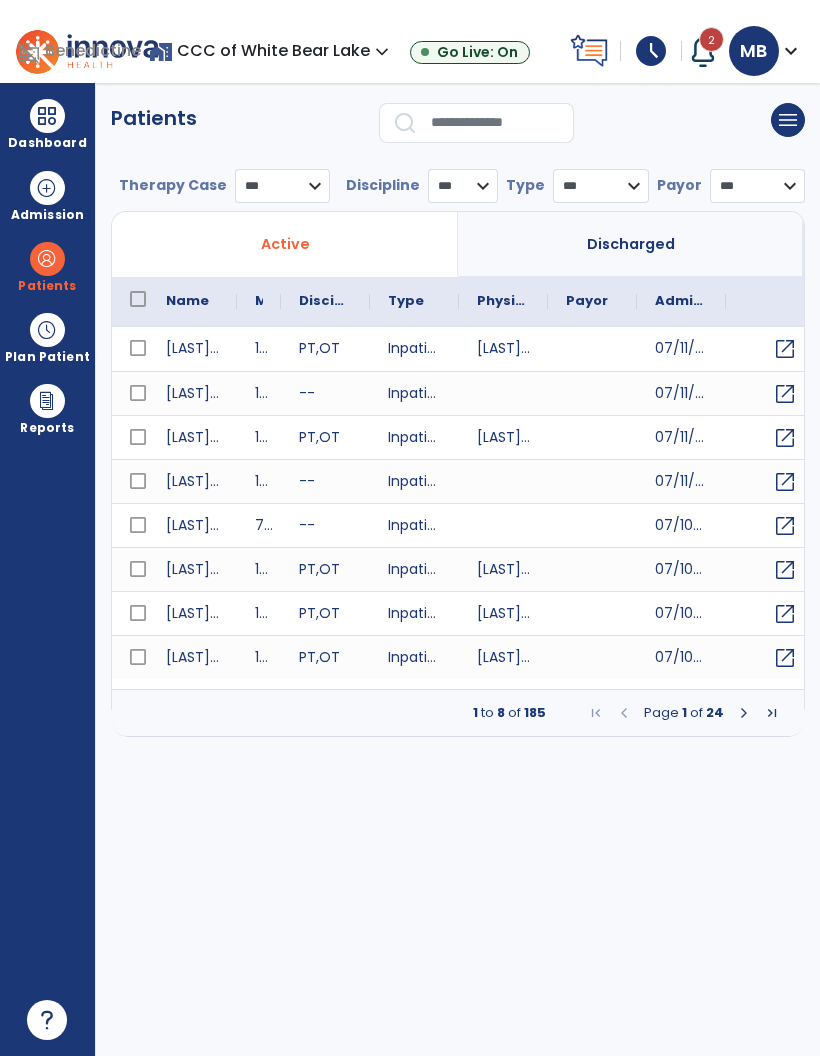 click on "Dashboard" at bounding box center (47, 143) 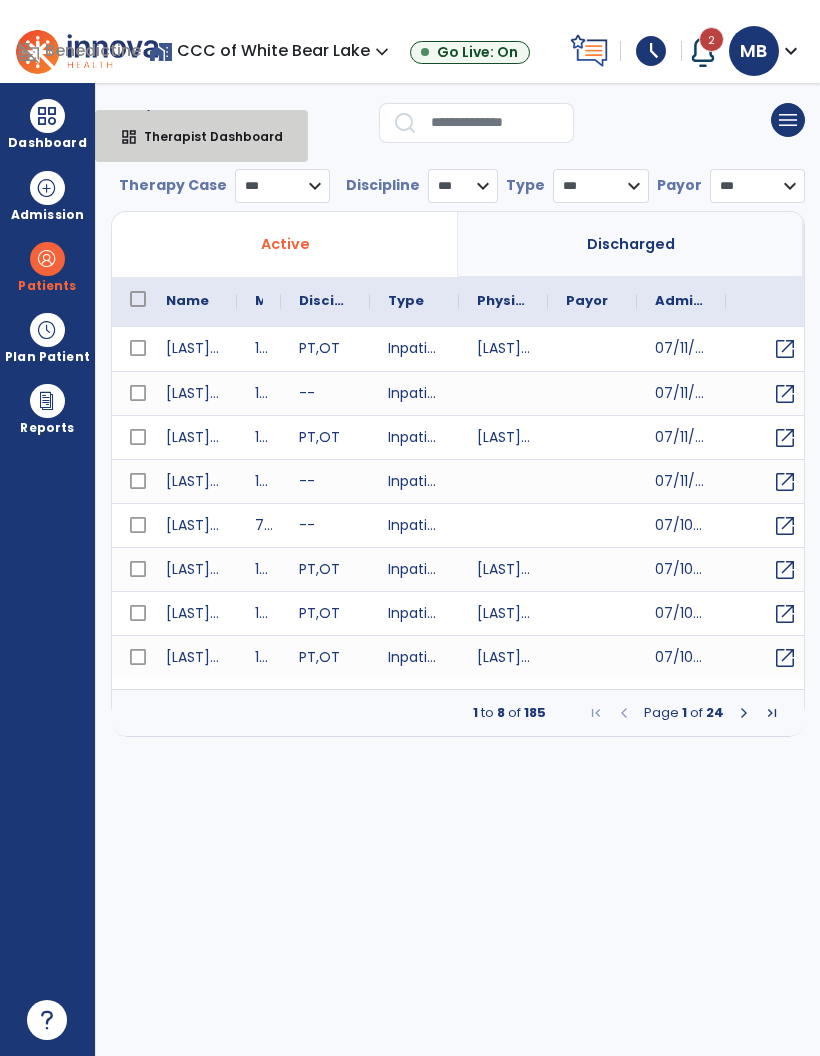 click on "Therapist Dashboard" at bounding box center (205, 136) 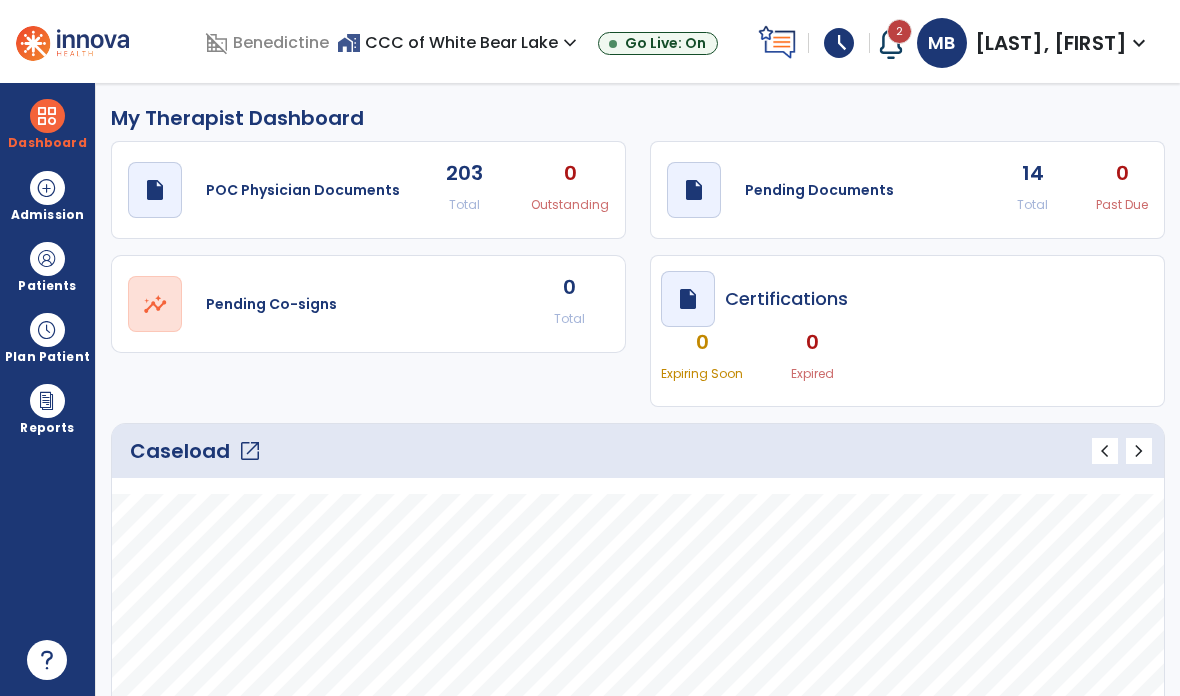 click at bounding box center [47, 259] 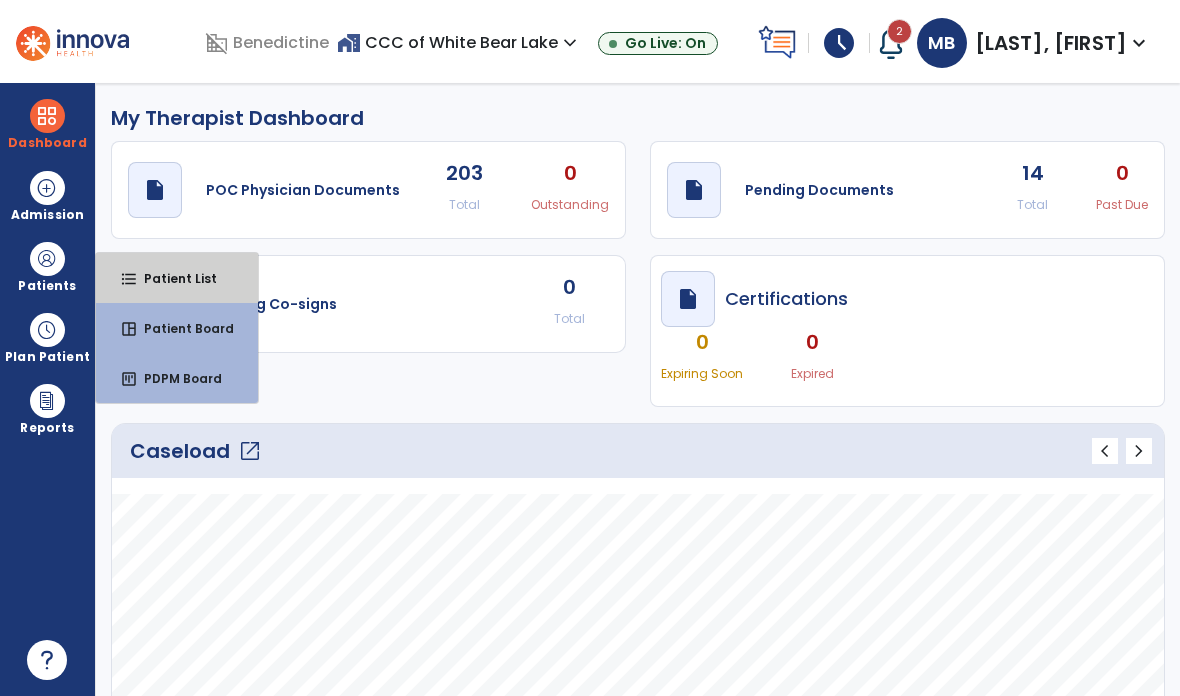 click on "Patient List" at bounding box center (172, 278) 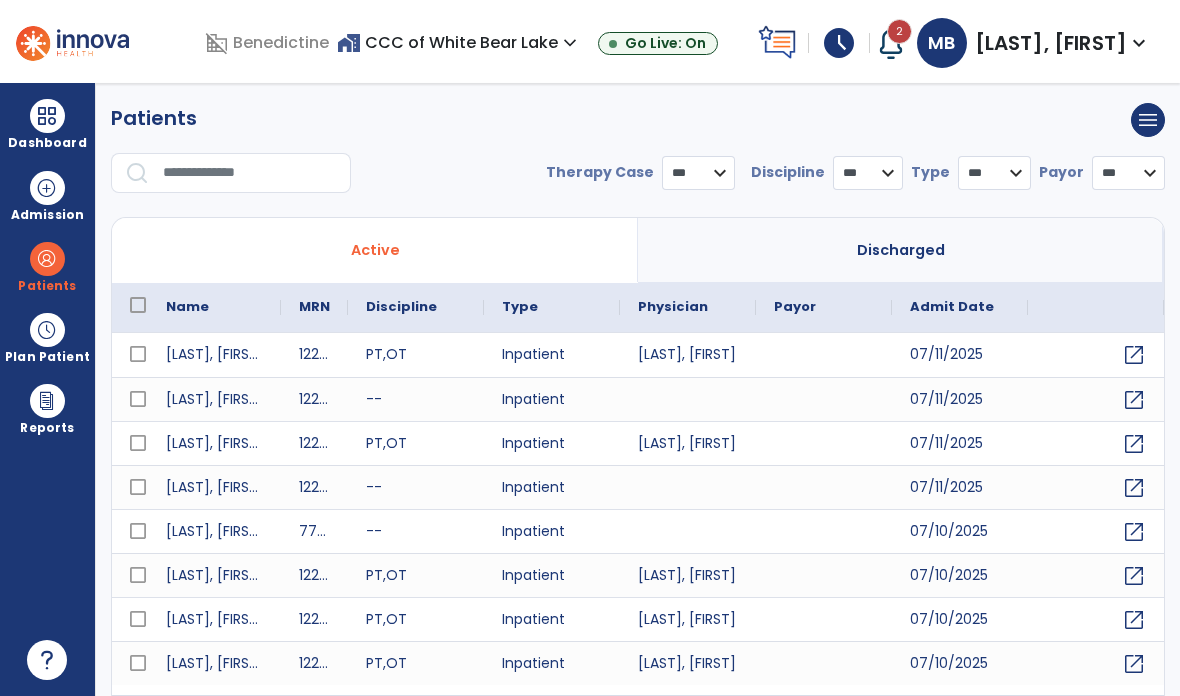 select on "***" 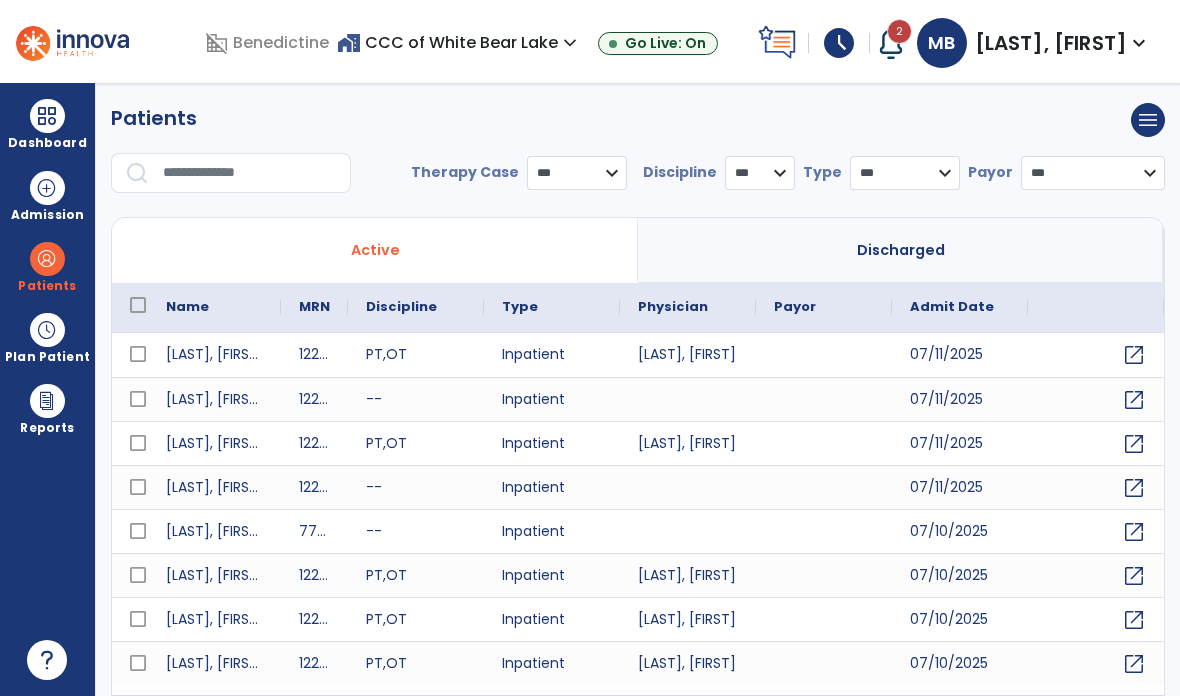 click at bounding box center (250, 173) 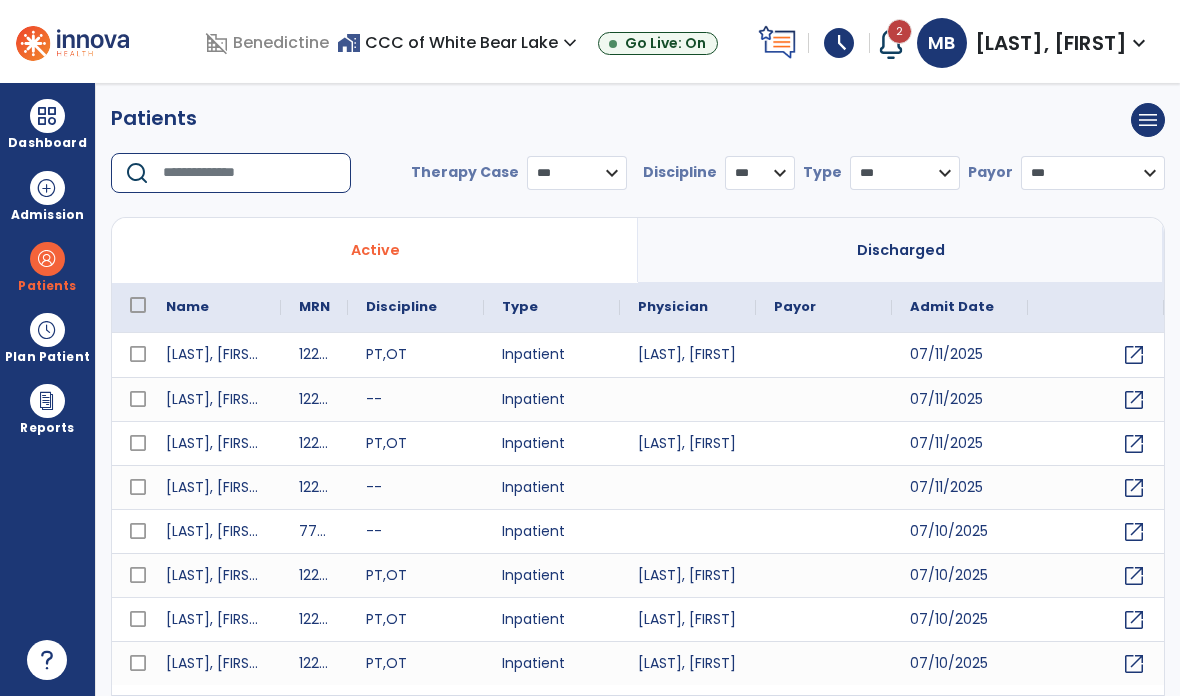 click on "Admission" at bounding box center [47, 195] 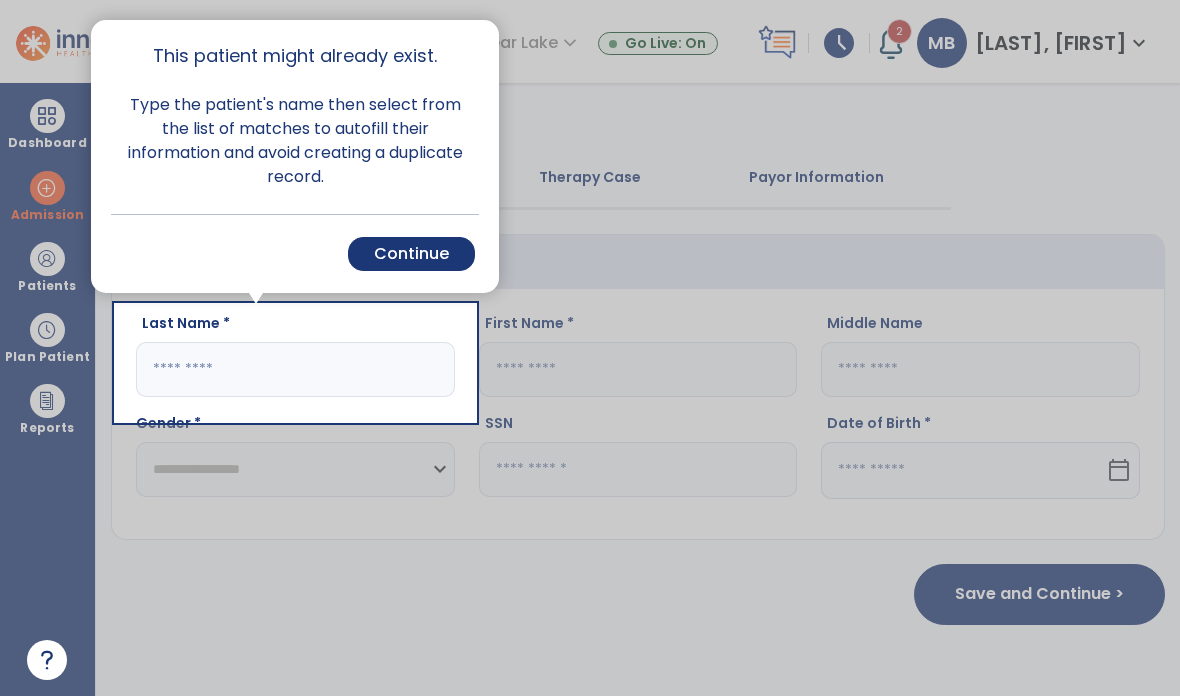 click at bounding box center (58, 388) 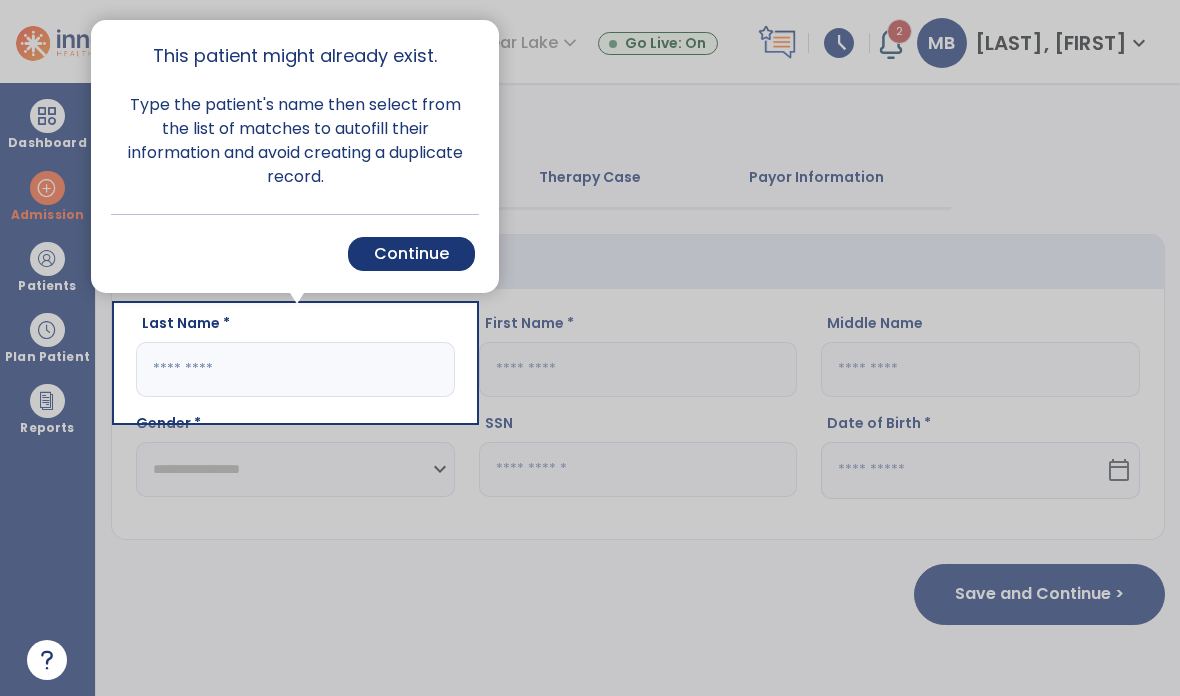 click on "Continue" at bounding box center [411, 254] 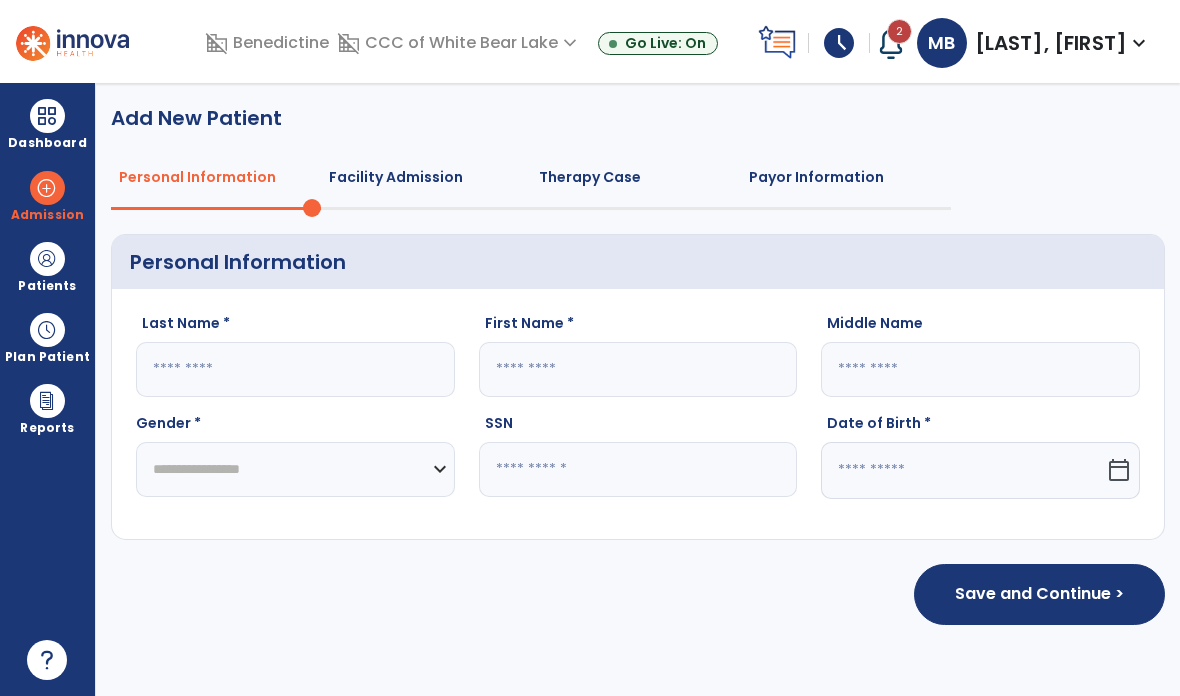 click on "Dashboard" at bounding box center [47, 124] 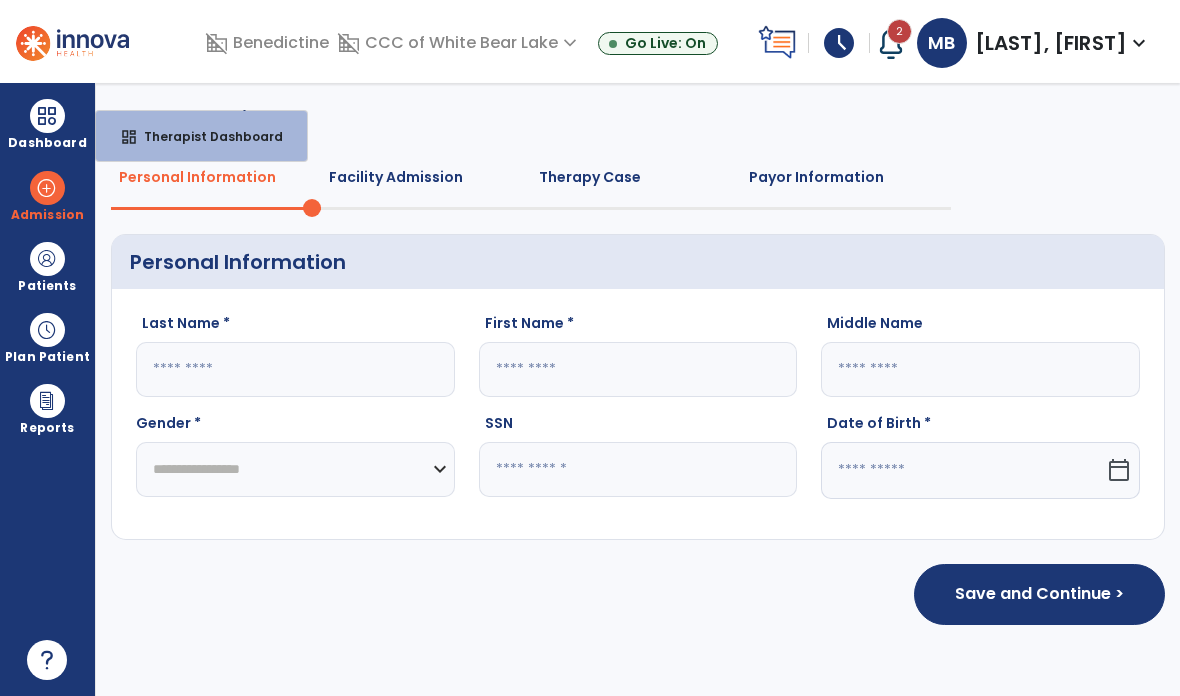 click on "Dashboard" at bounding box center (47, 124) 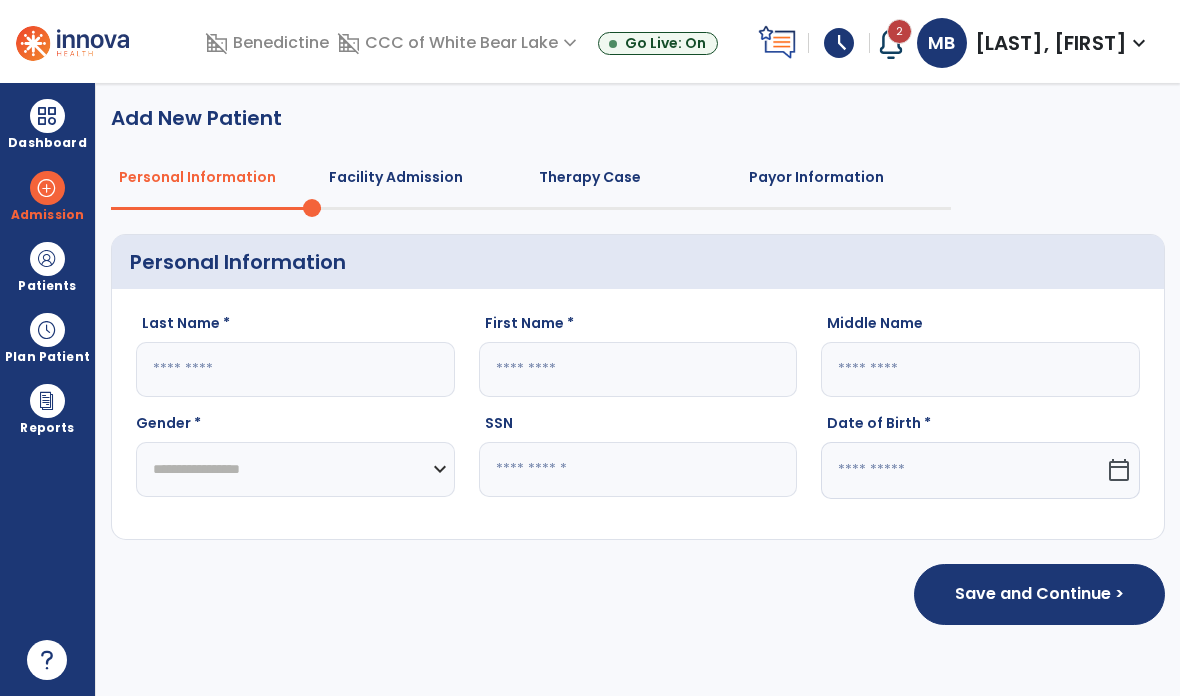 click on "Patients" at bounding box center [47, 286] 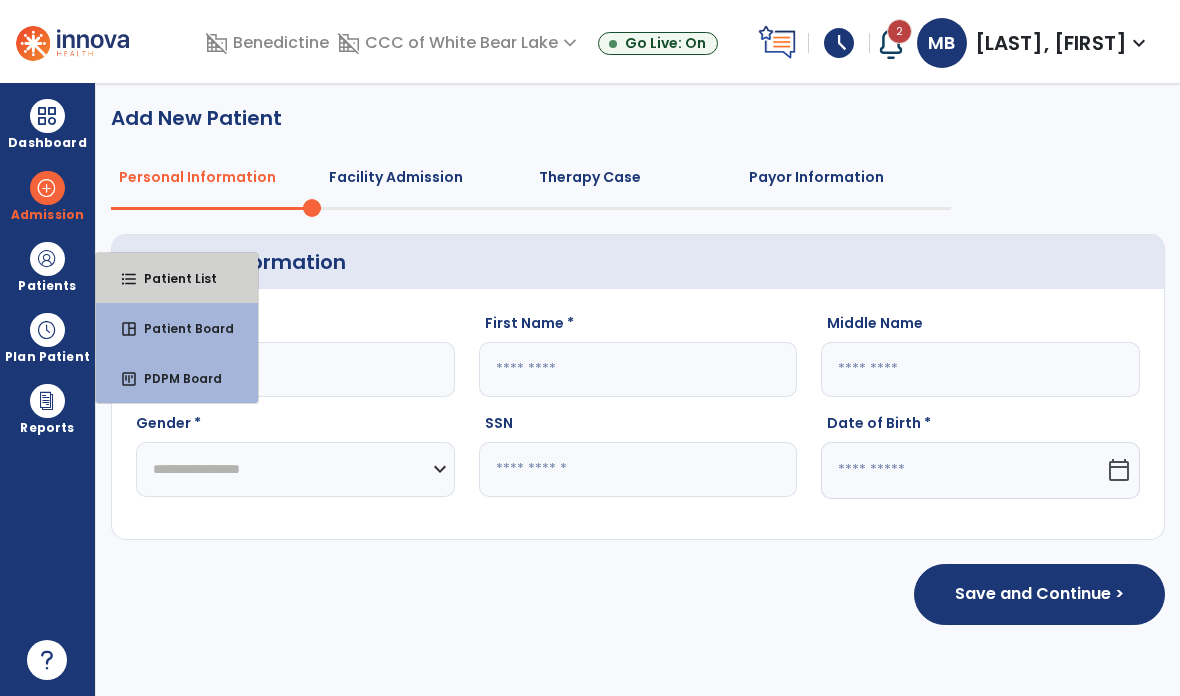 click on "format_list_bulleted  Patient List" at bounding box center (177, 278) 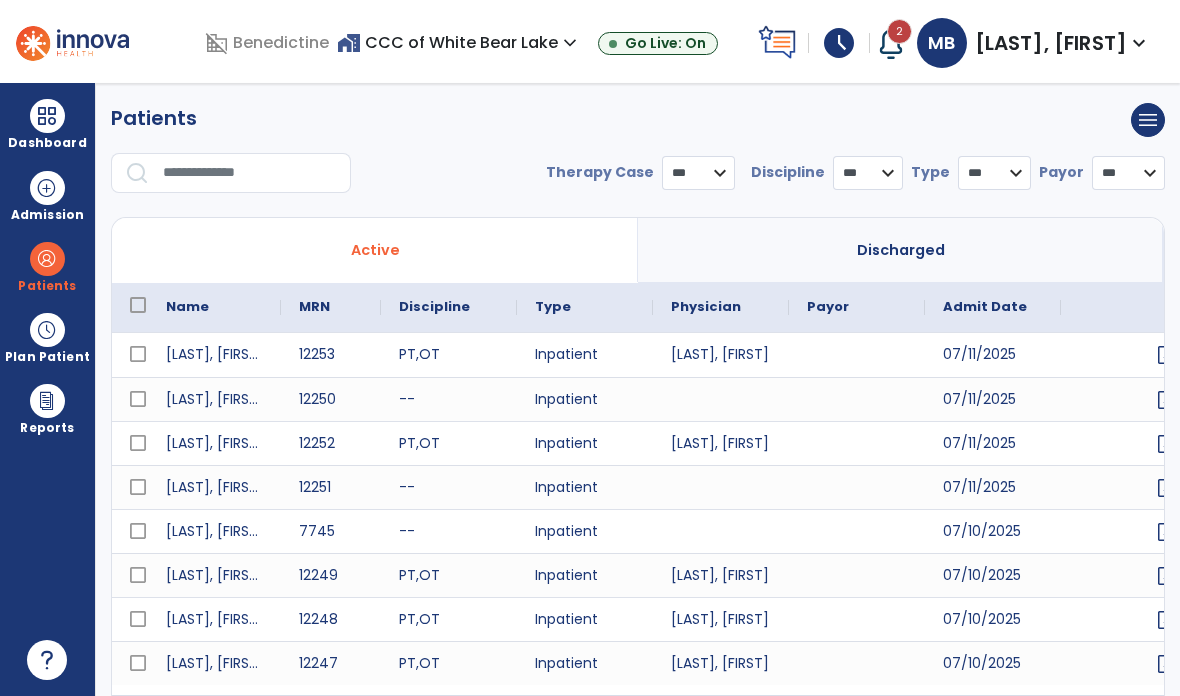 select on "***" 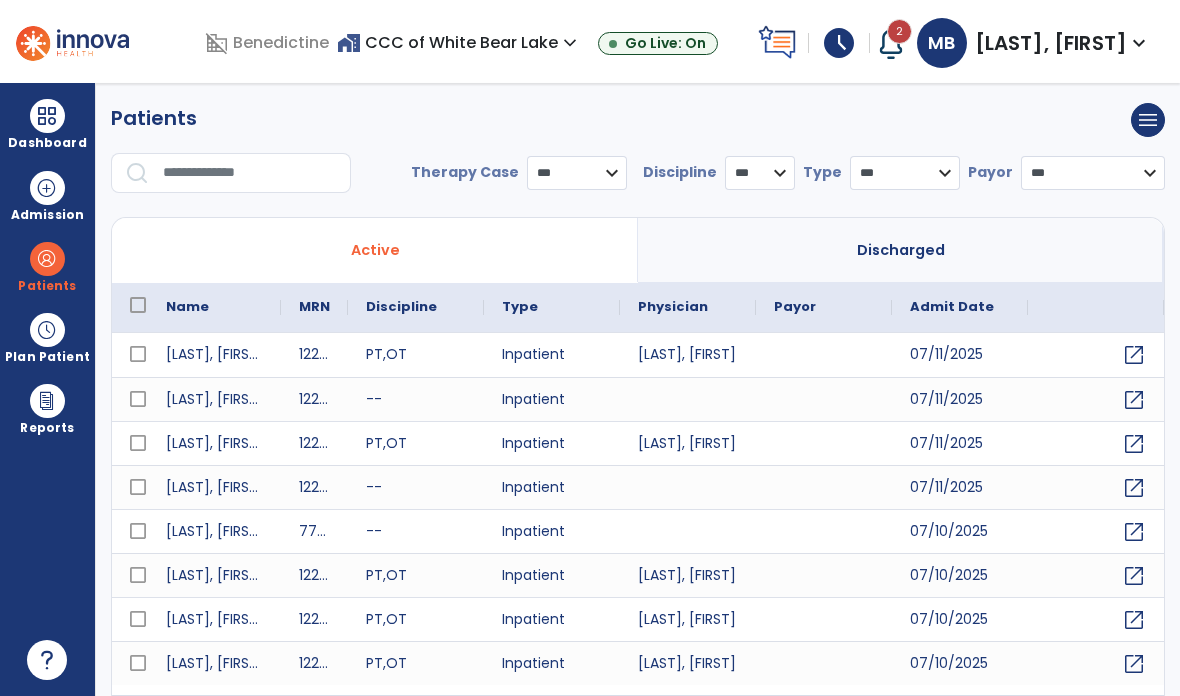 click at bounding box center [250, 173] 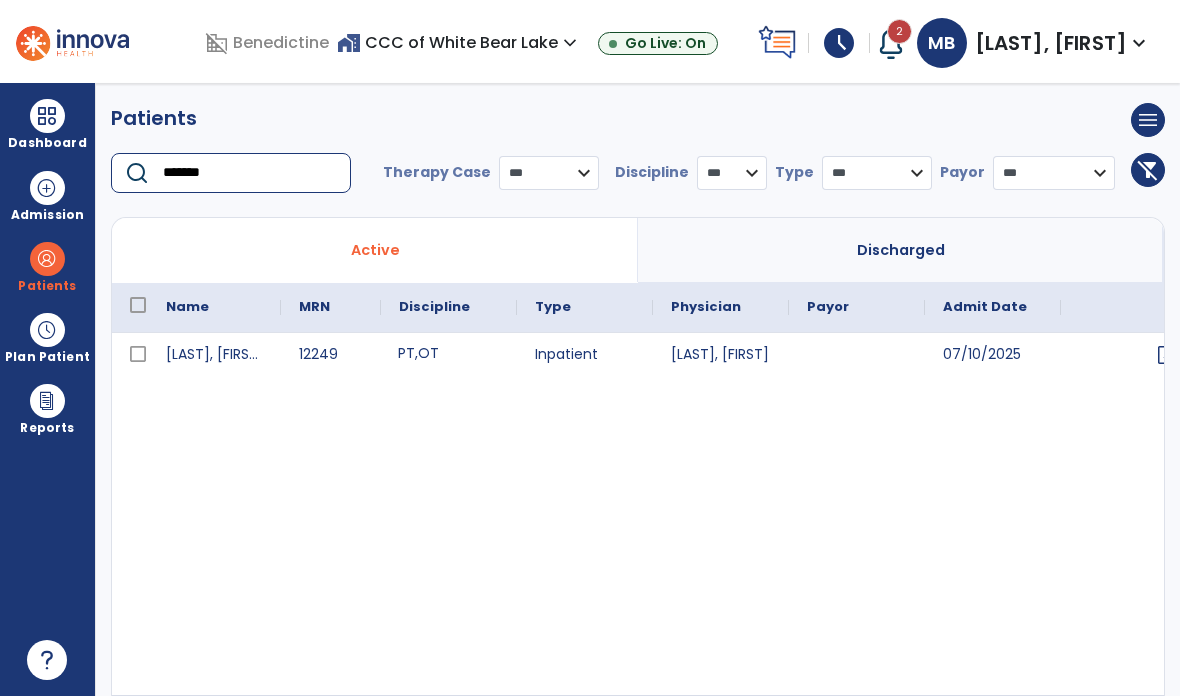 type on "*******" 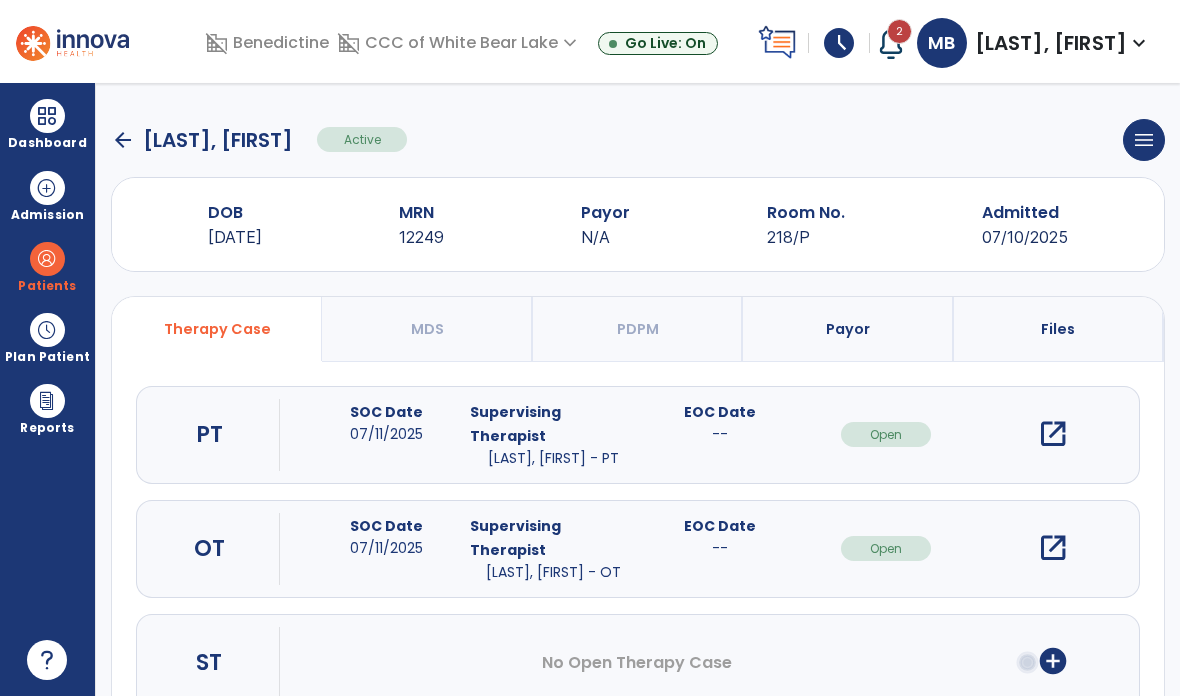 click on "open_in_new" at bounding box center (1053, 548) 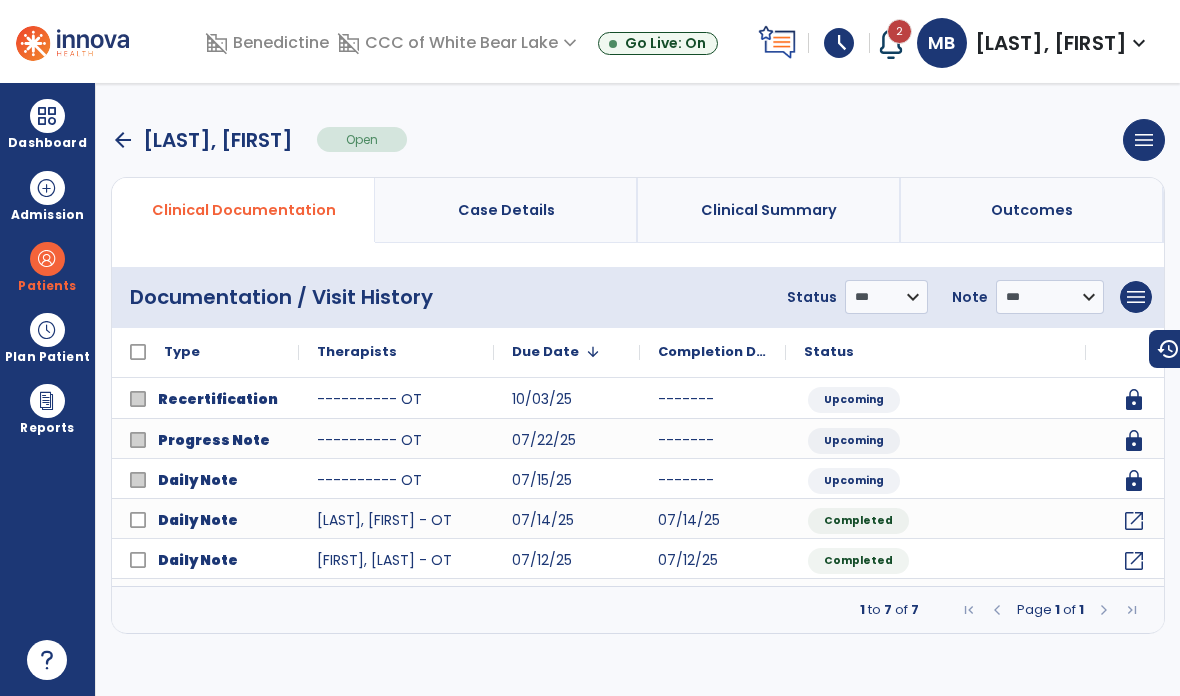 click at bounding box center [1104, 610] 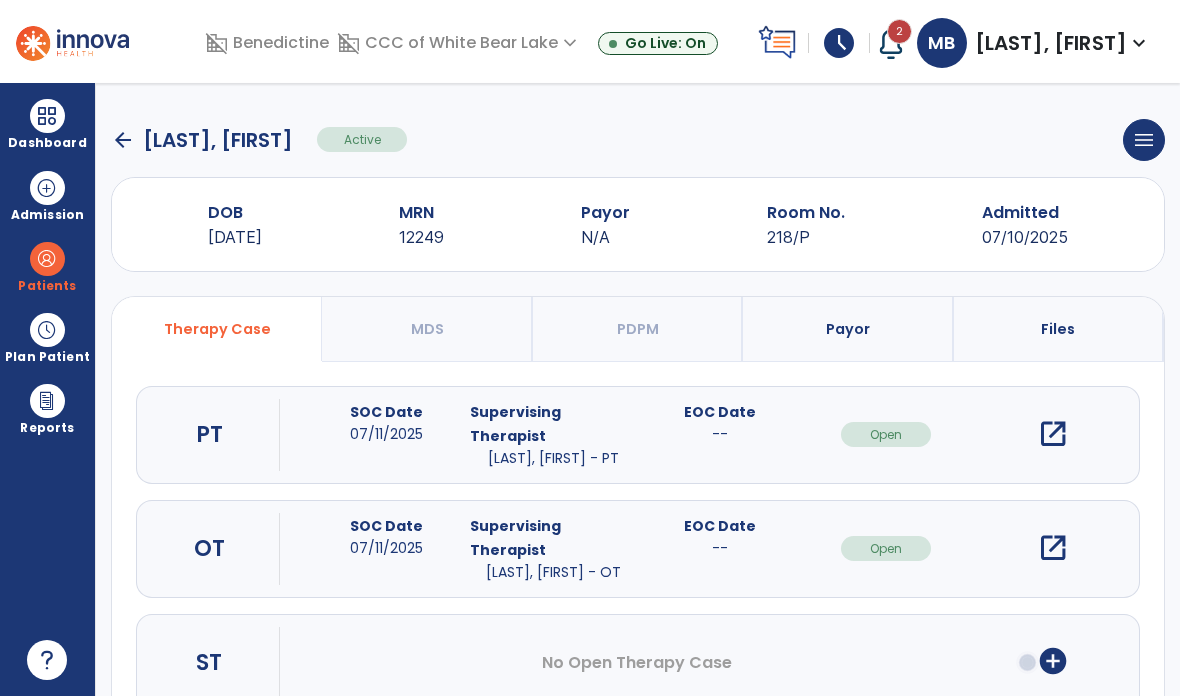 click on "arrow_back" 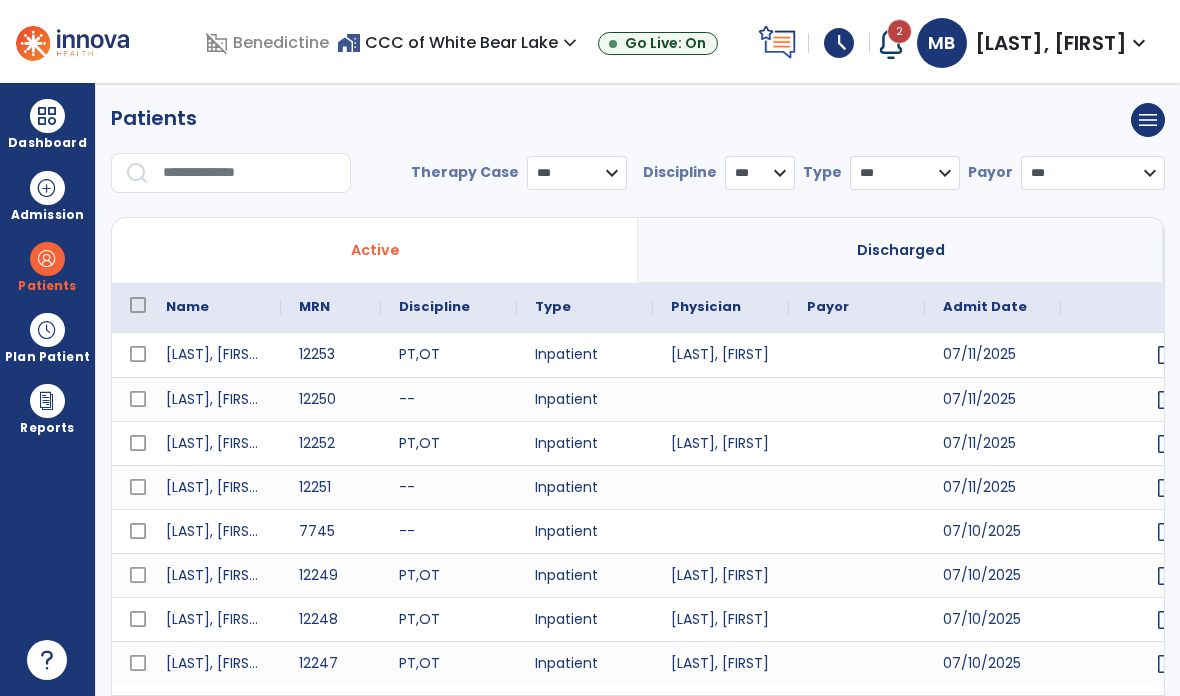 click at bounding box center [250, 173] 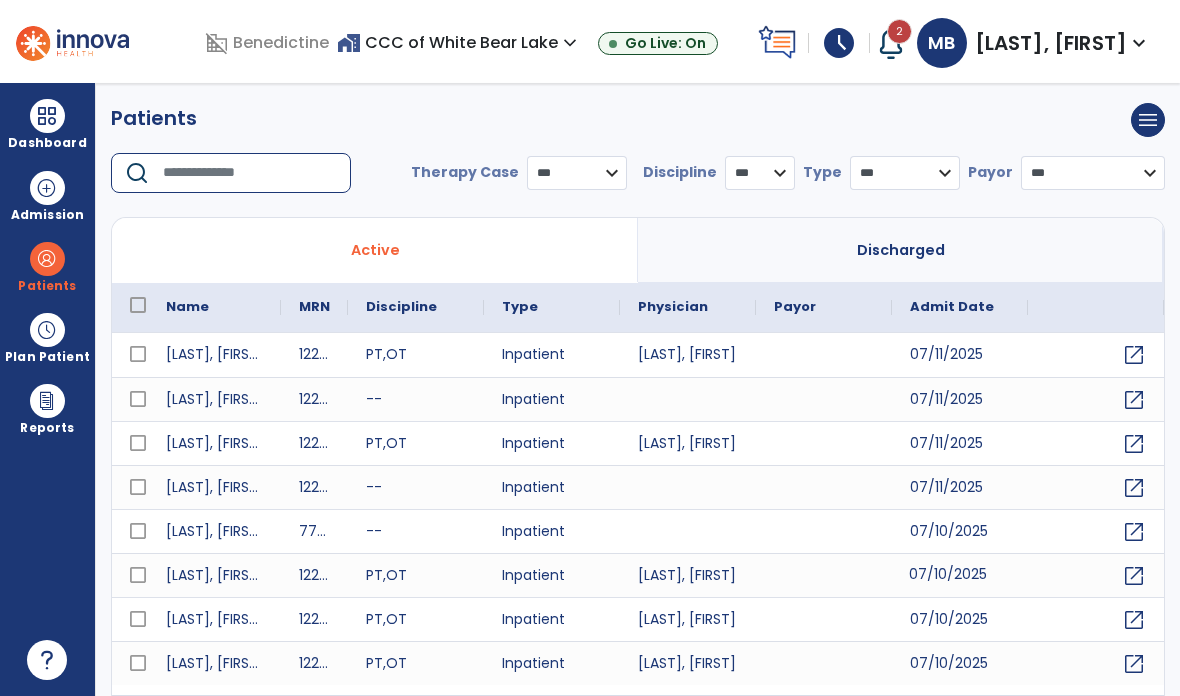 click on "07/10/2025" at bounding box center [960, 575] 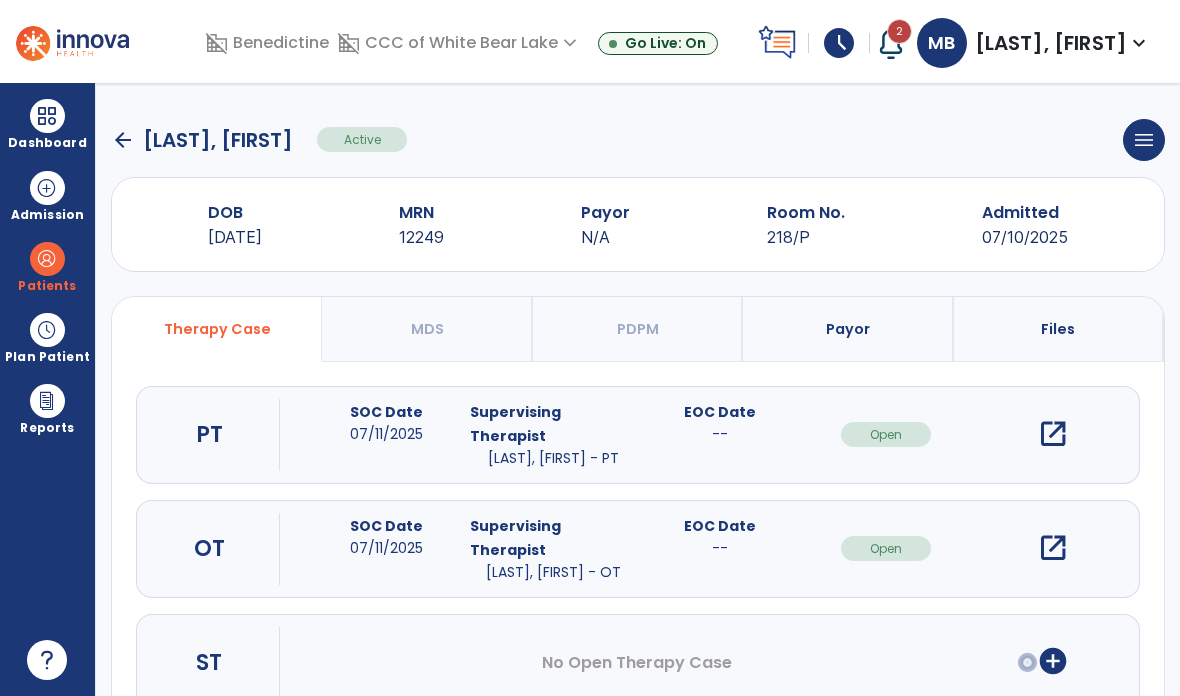 click on "open_in_new" at bounding box center [1053, 548] 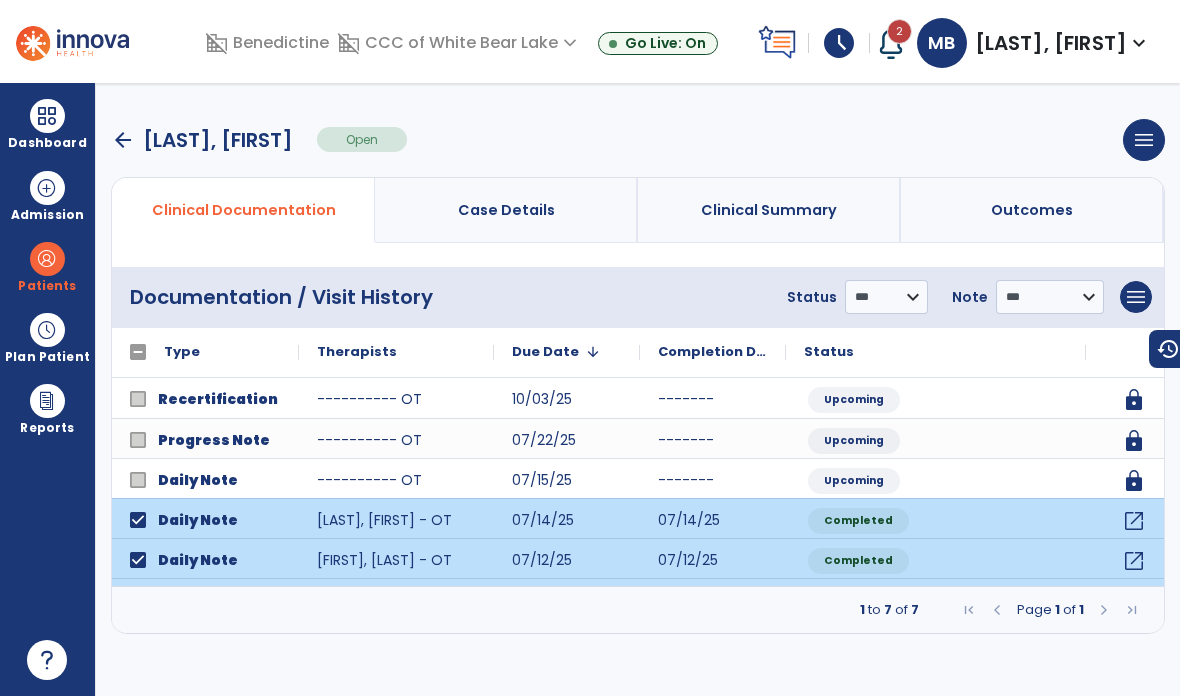 click on "menu" at bounding box center [1136, 297] 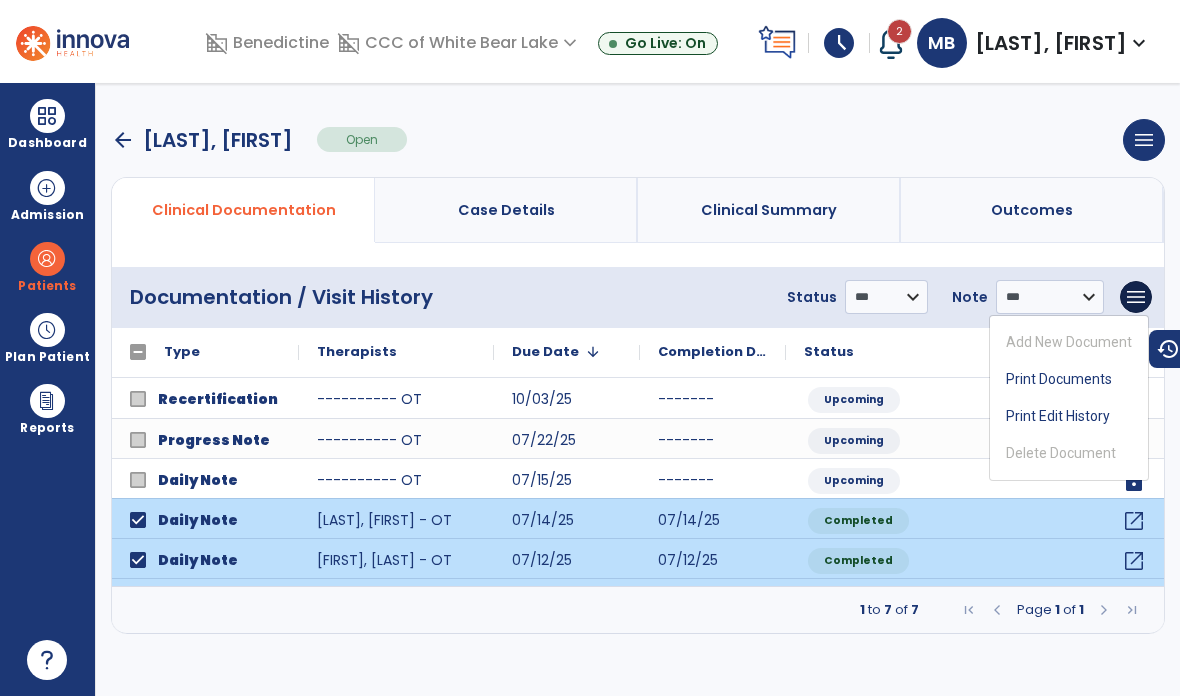 click on "Print Documents" at bounding box center [1069, 379] 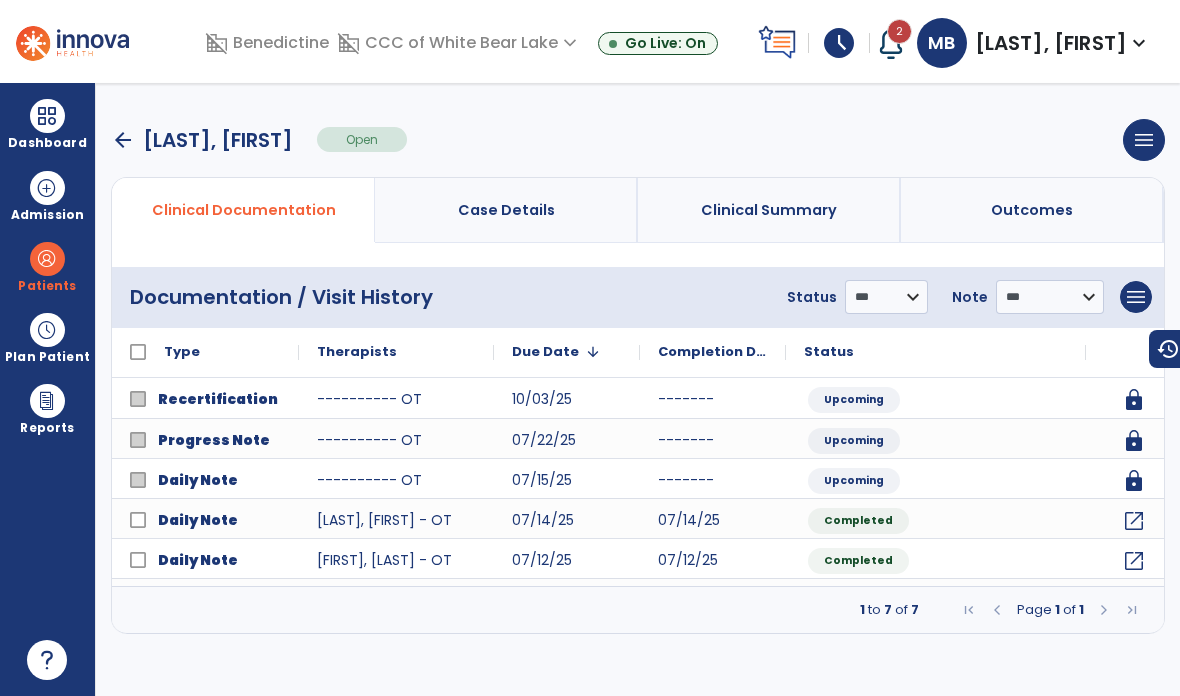 click on "arrow_back" at bounding box center (123, 140) 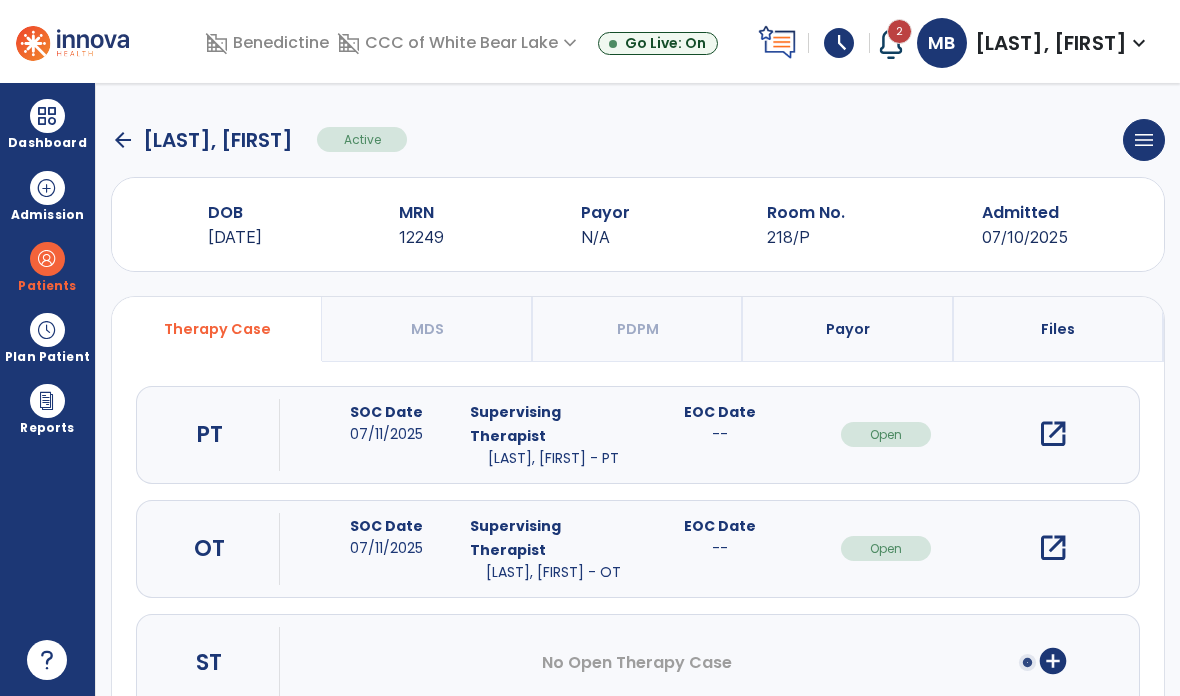 click on "Admission" at bounding box center (47, 195) 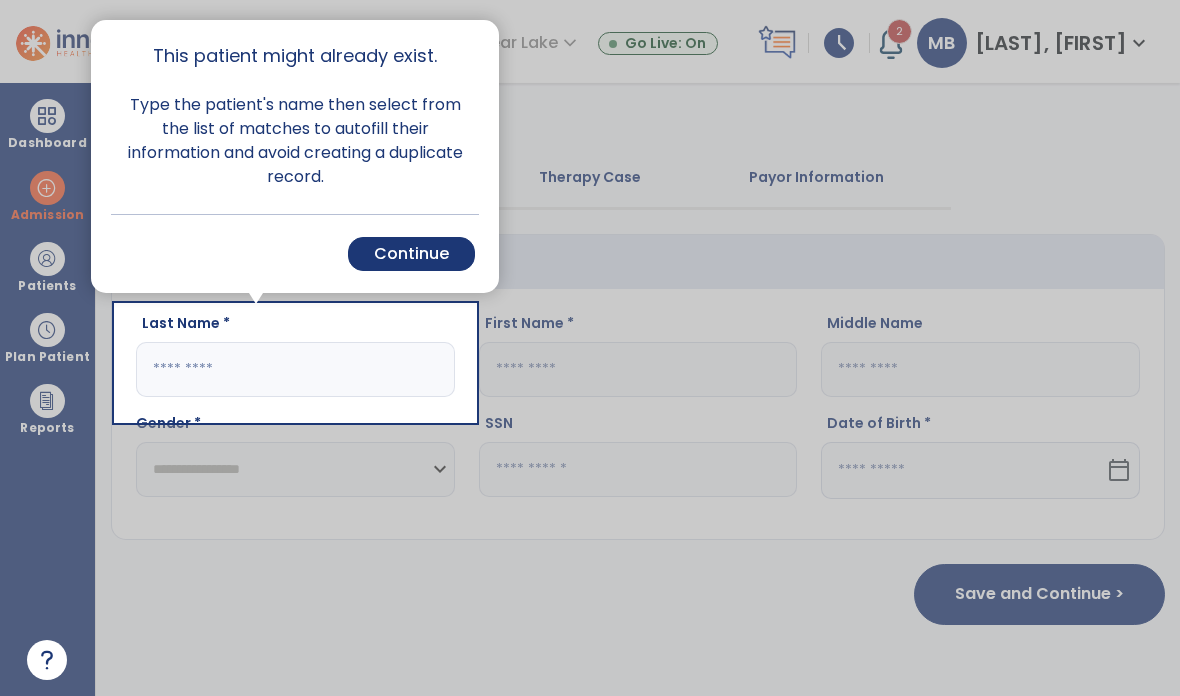 click at bounding box center [58, 388] 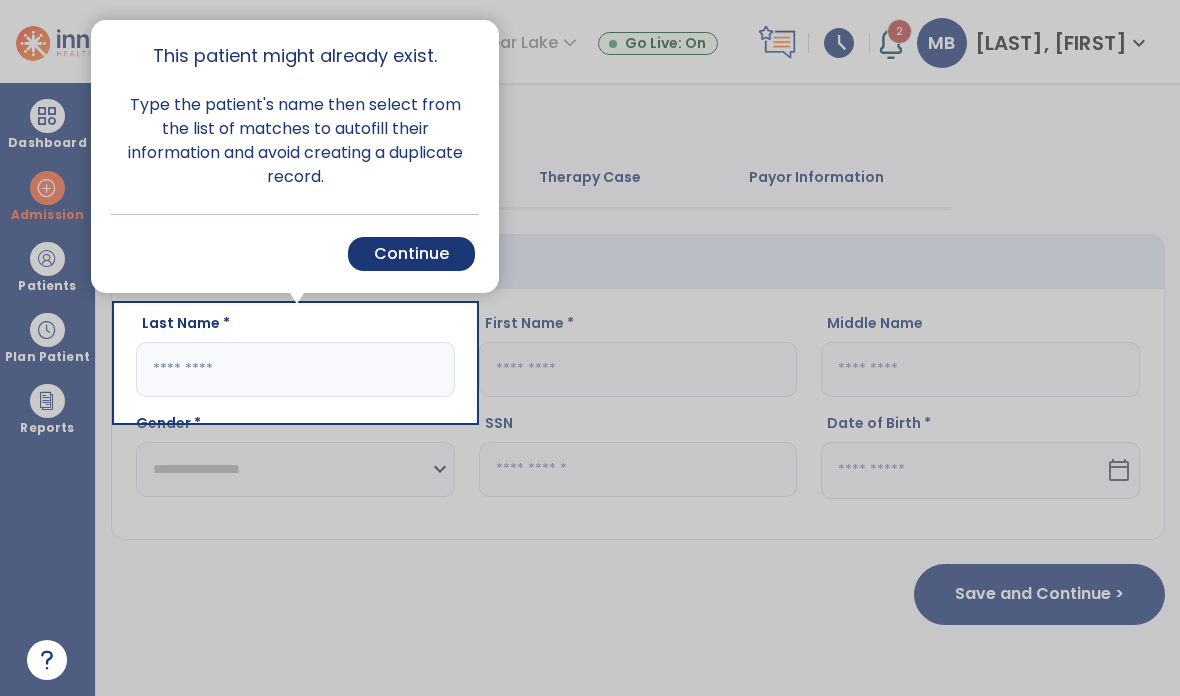 click on "Continue" at bounding box center [411, 254] 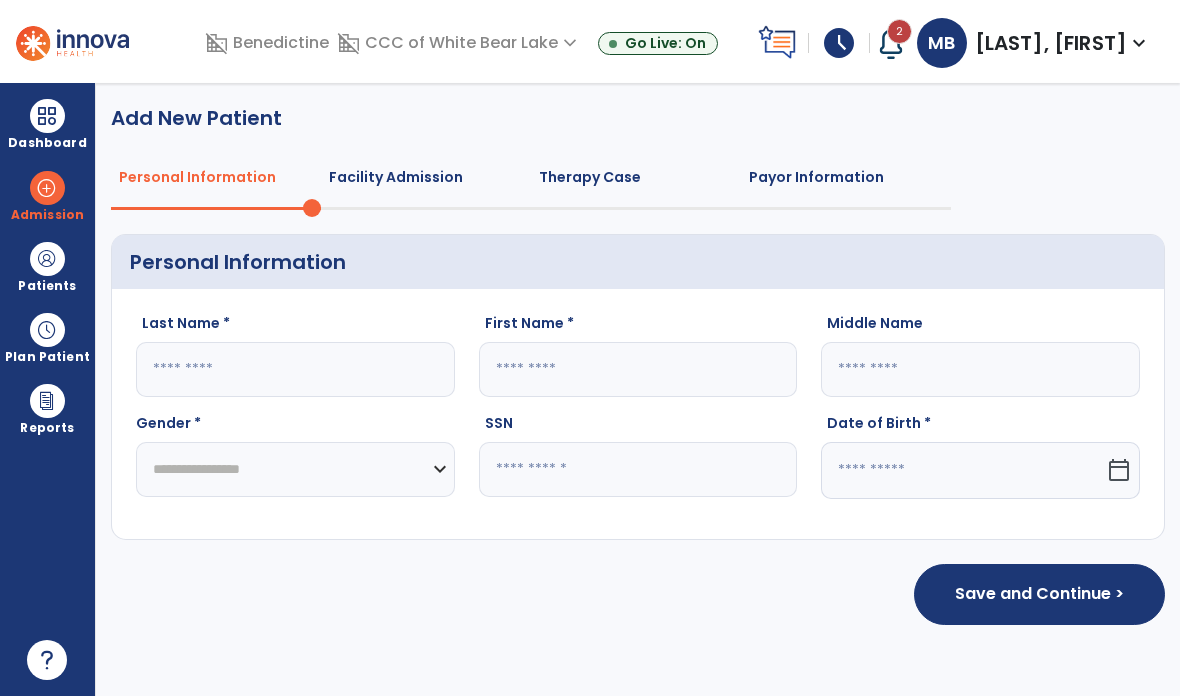 click at bounding box center [47, 116] 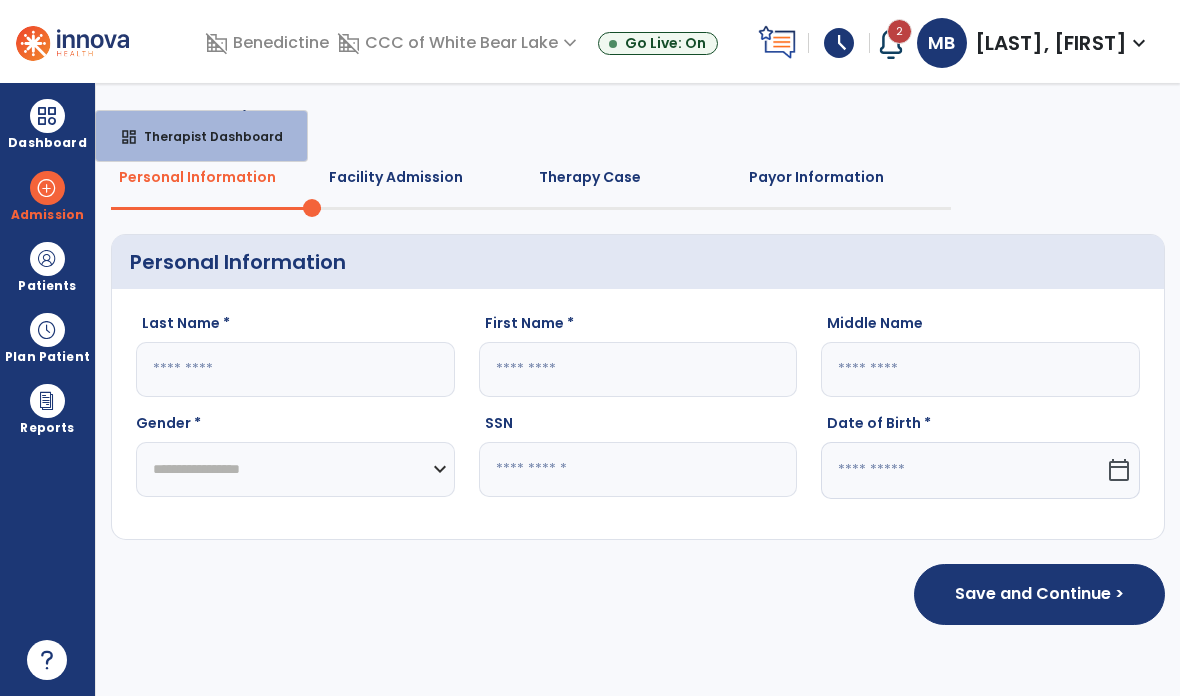 click on "Dashboard" at bounding box center [47, 124] 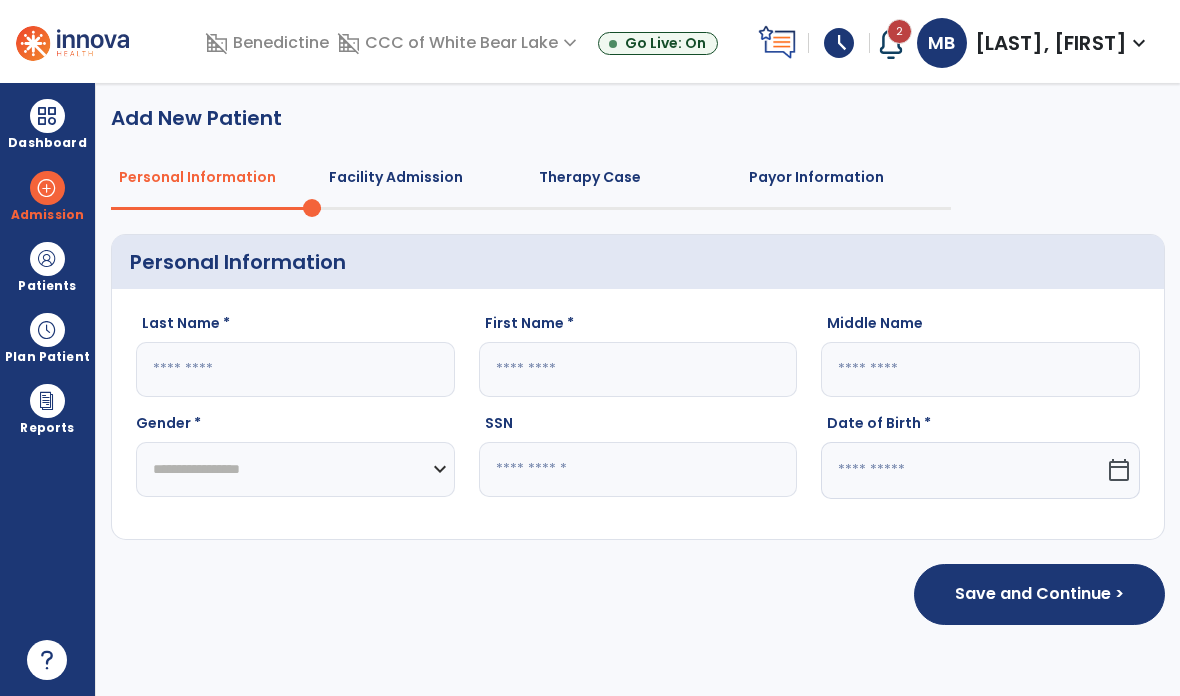 click on "Dashboard" at bounding box center (47, 143) 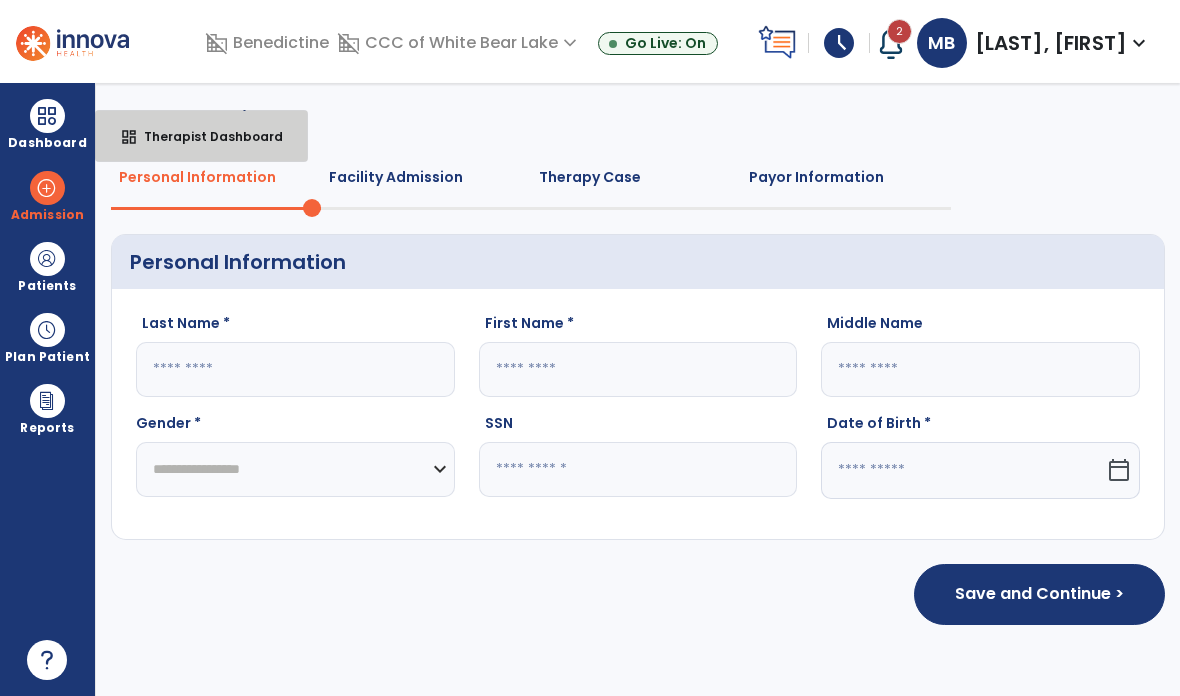click on "Therapist Dashboard" at bounding box center [205, 136] 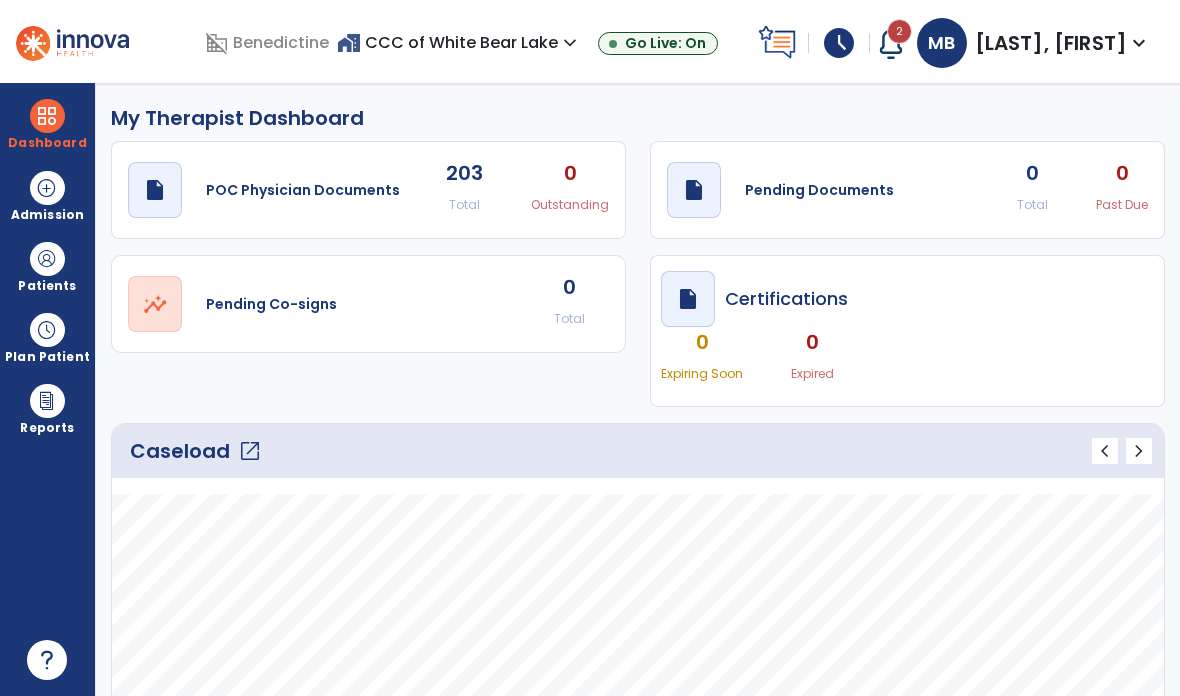 click on "open_in_new" 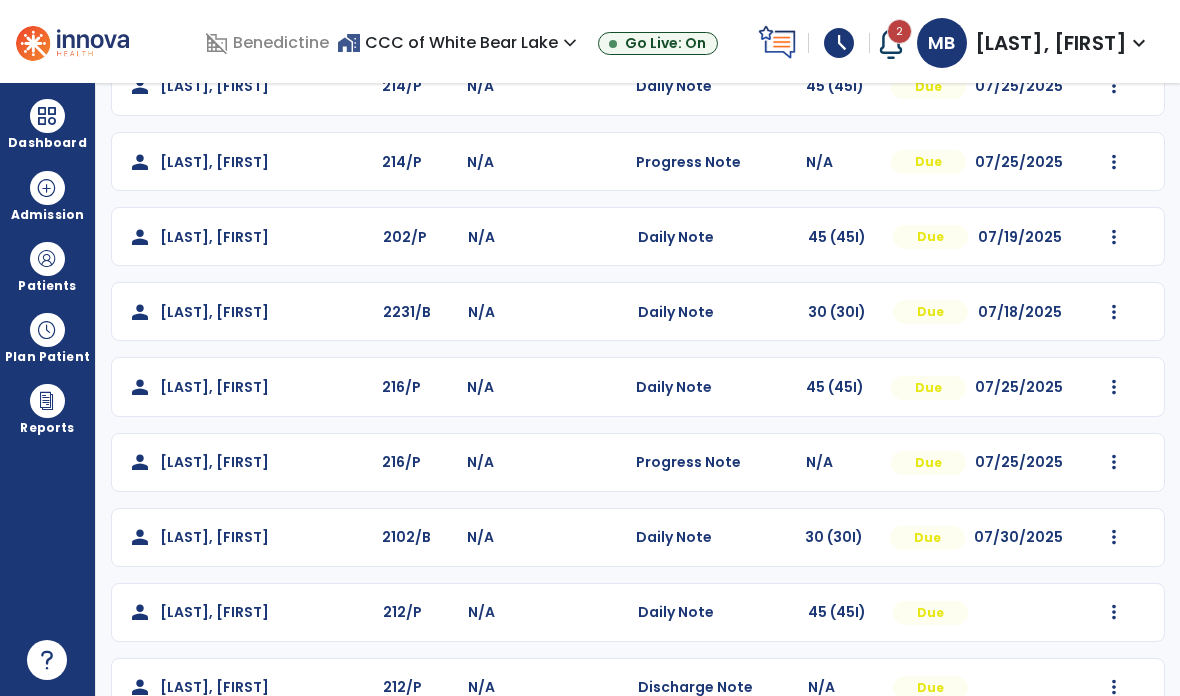 scroll, scrollTop: 300, scrollLeft: 0, axis: vertical 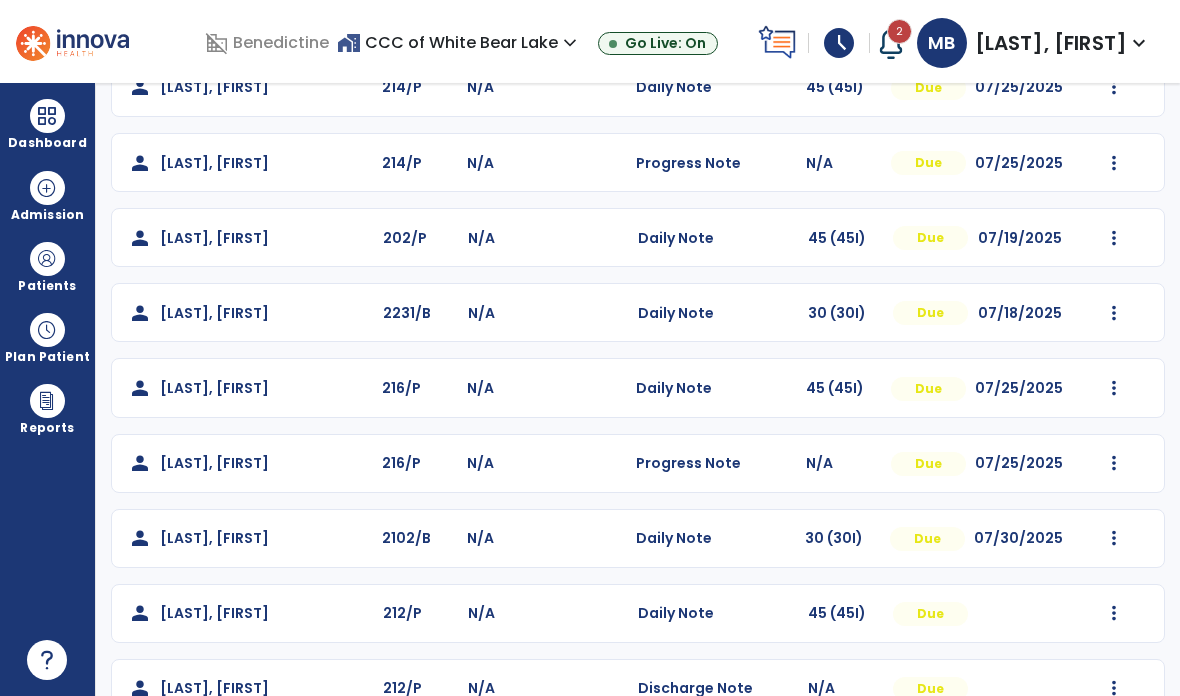 click at bounding box center [1114, 12] 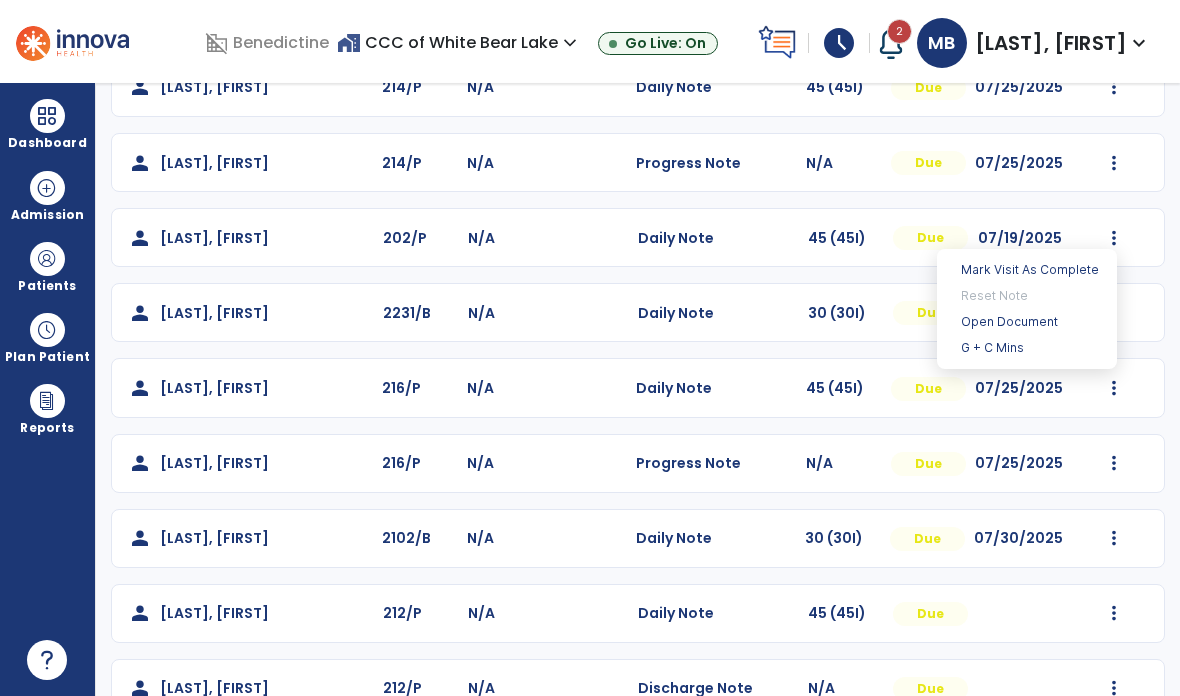 click on "Open Document" at bounding box center [1027, 322] 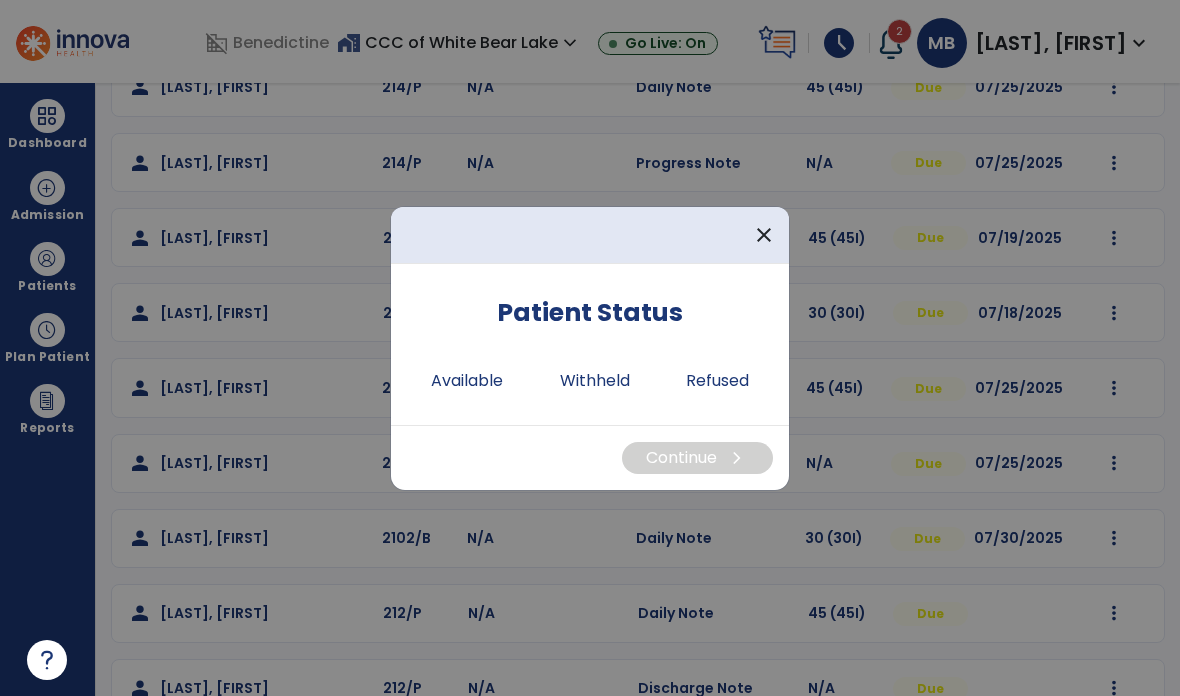 click on "Available" at bounding box center [467, 381] 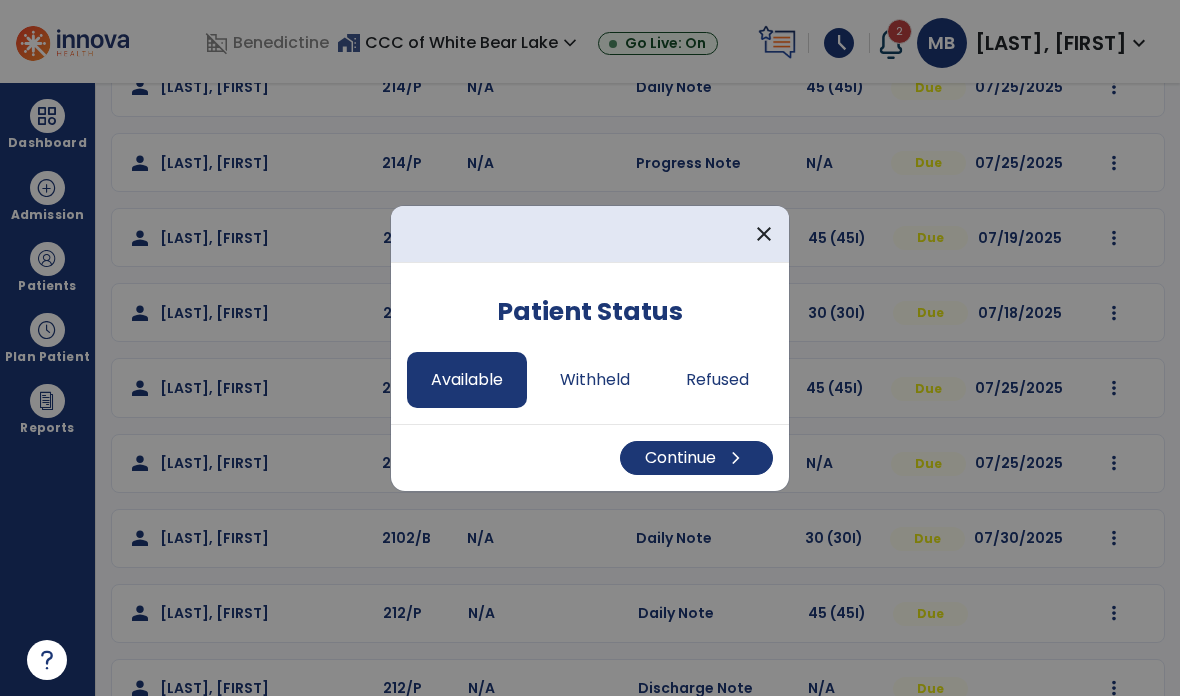 click on "Continue   chevron_right" at bounding box center [696, 458] 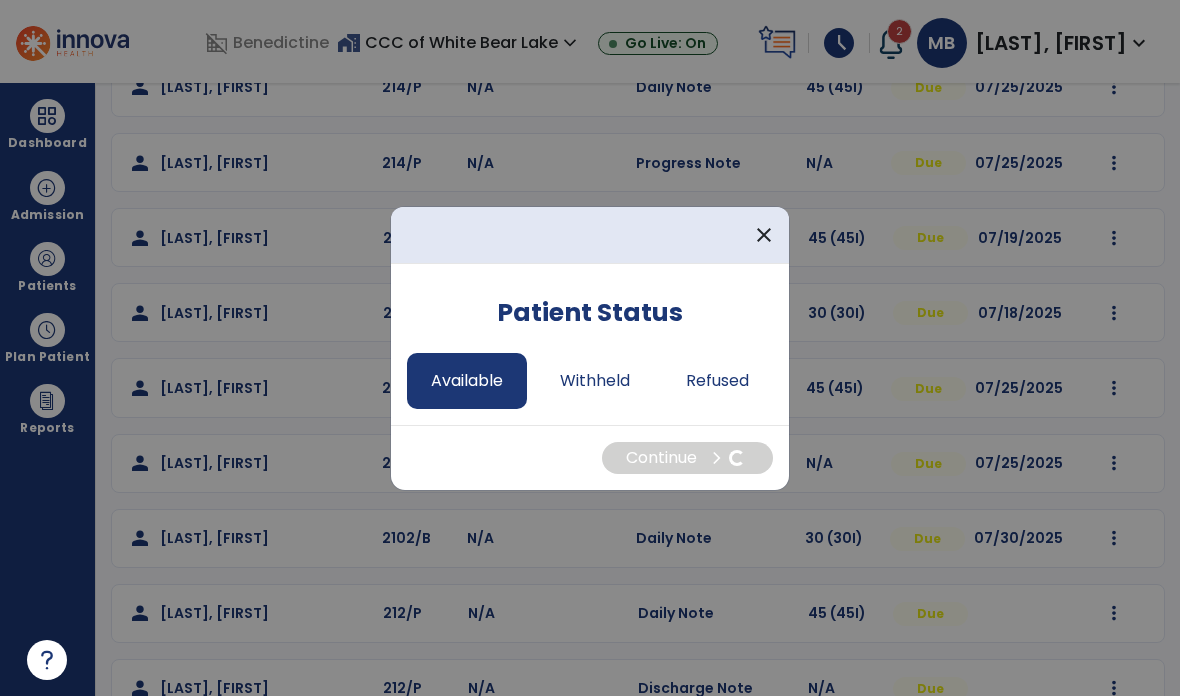 select on "*" 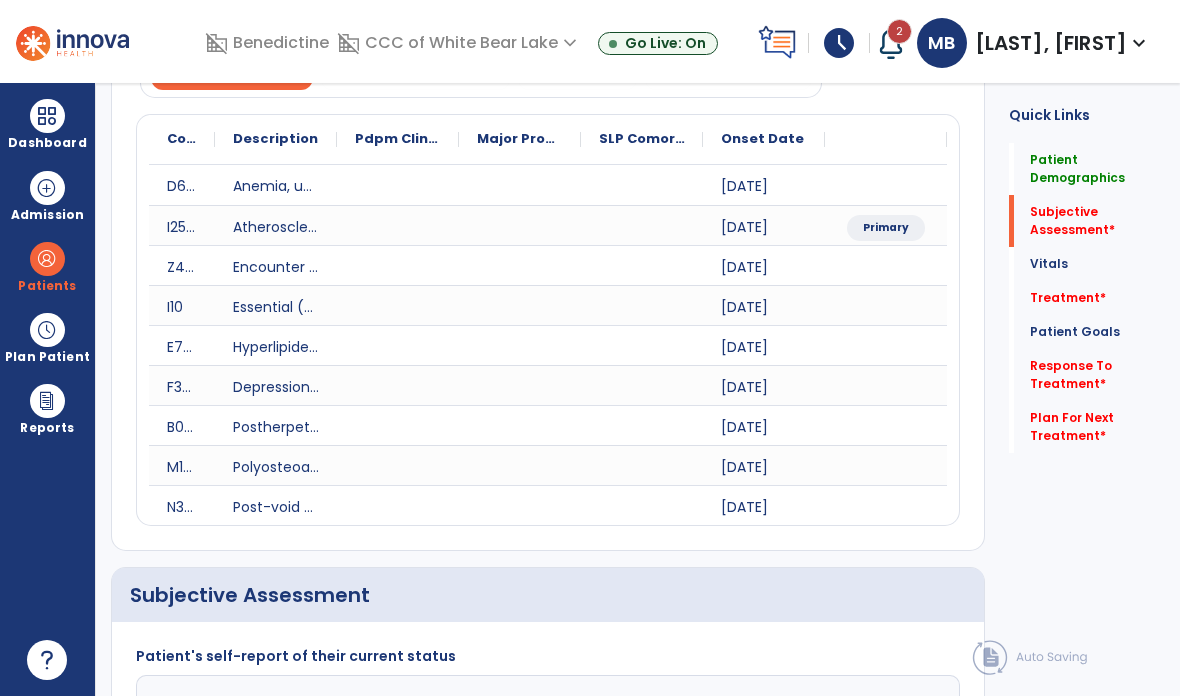 click on "Subjective Assessment   *" 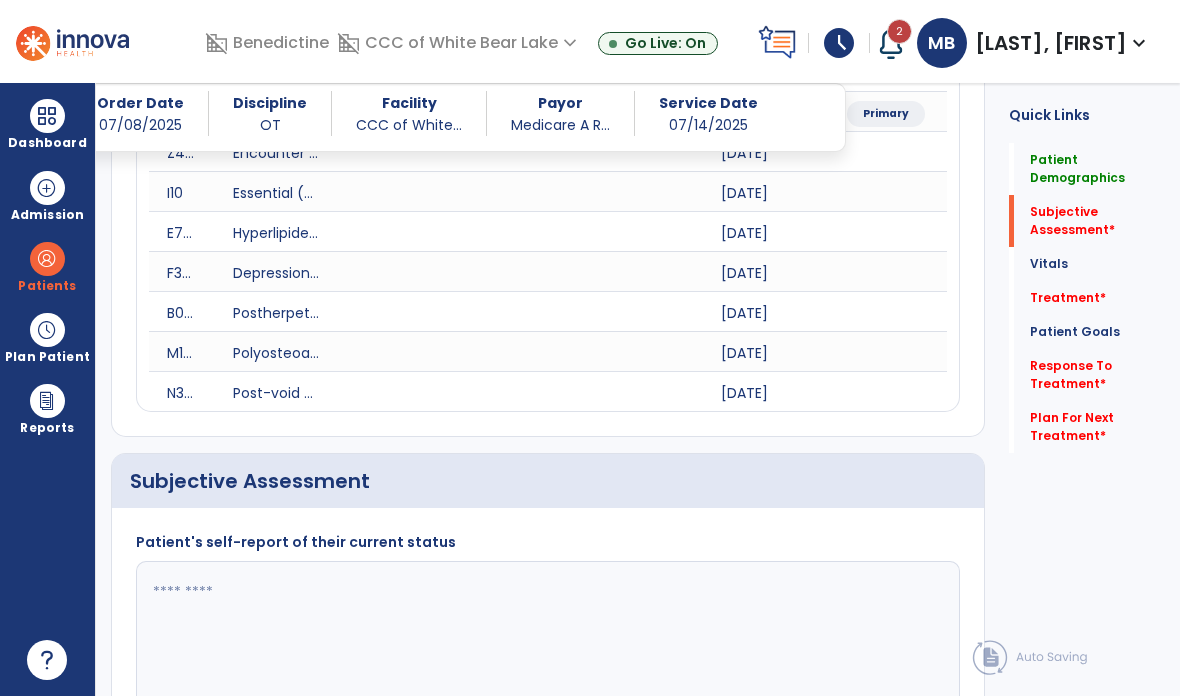 scroll, scrollTop: 549, scrollLeft: 0, axis: vertical 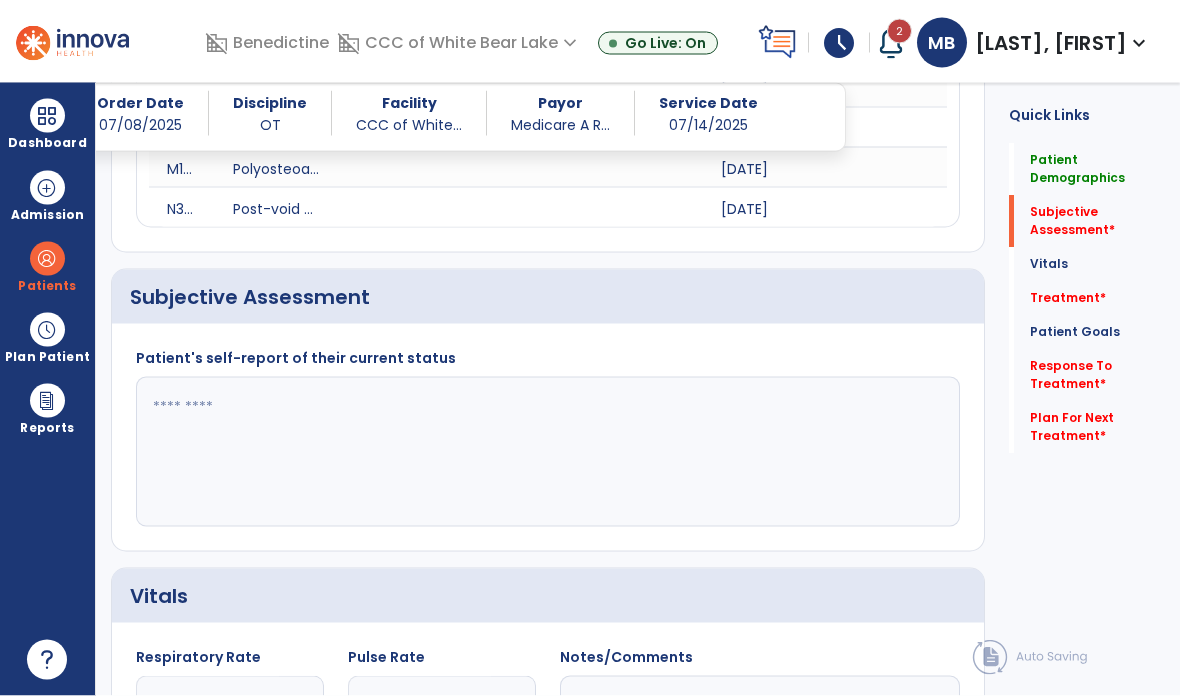 click 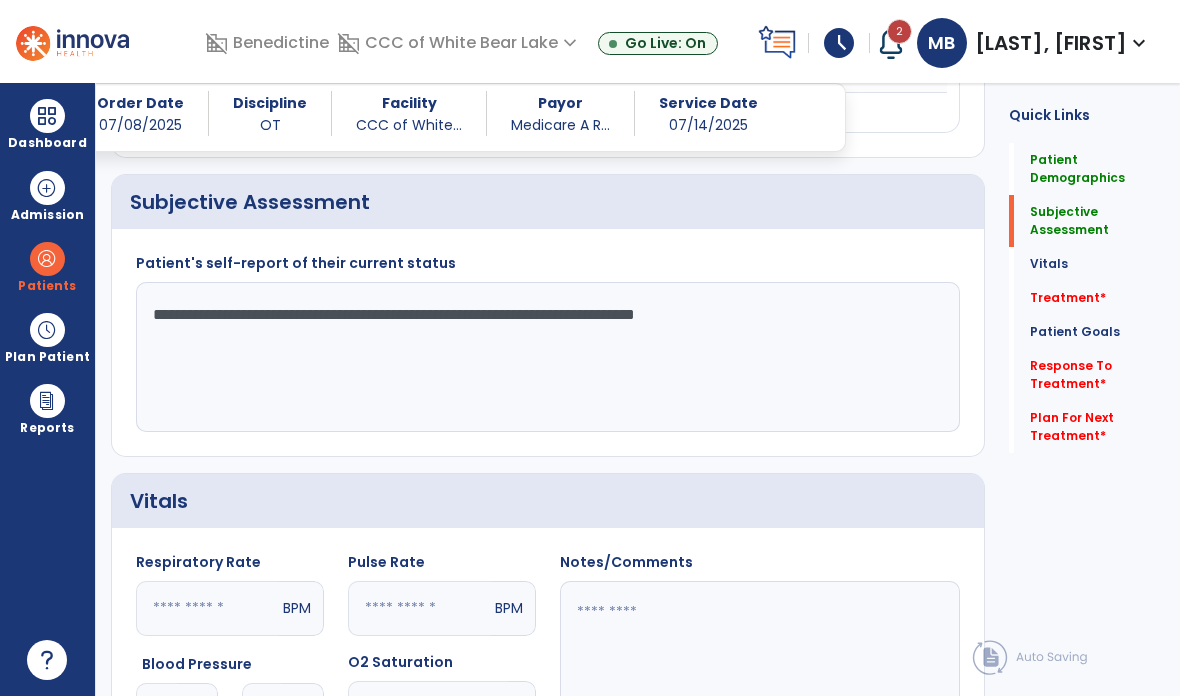 type on "**********" 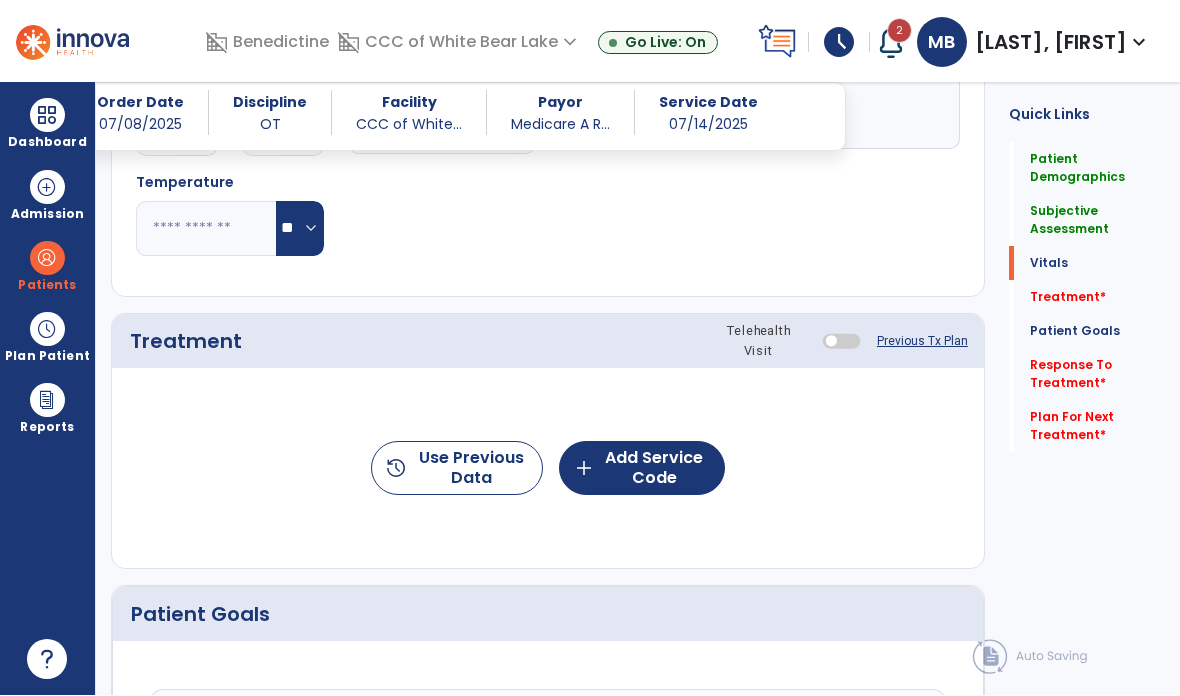 scroll, scrollTop: 1269, scrollLeft: 0, axis: vertical 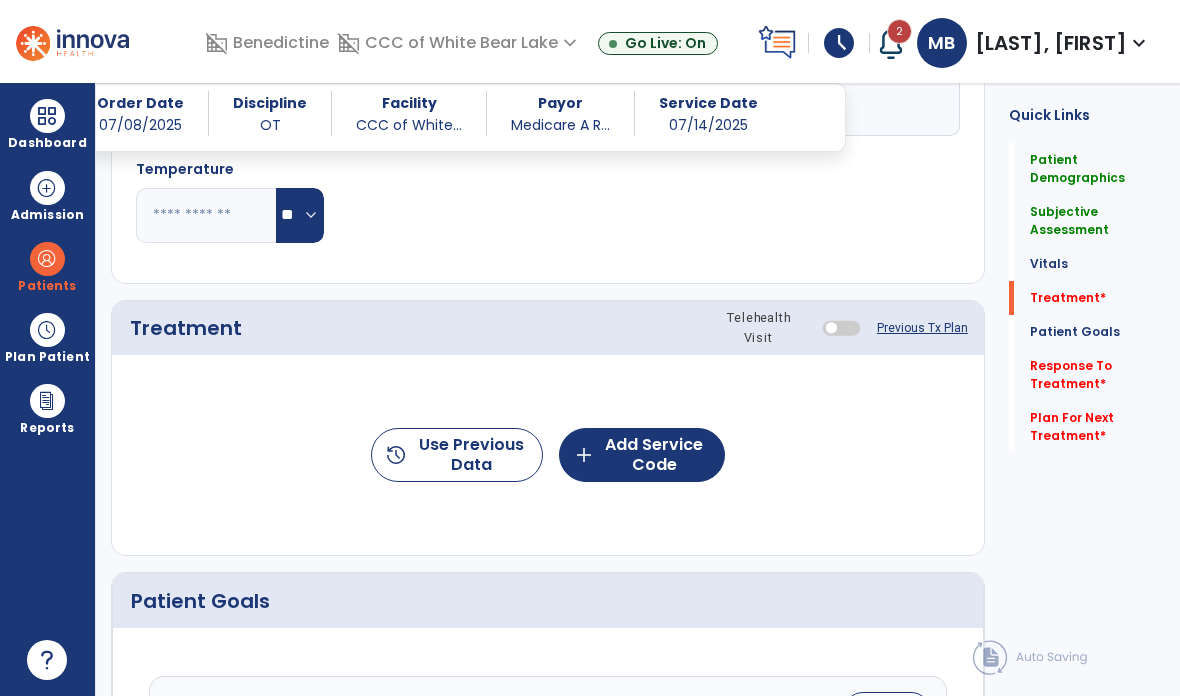 click on "add  Add Service Code" 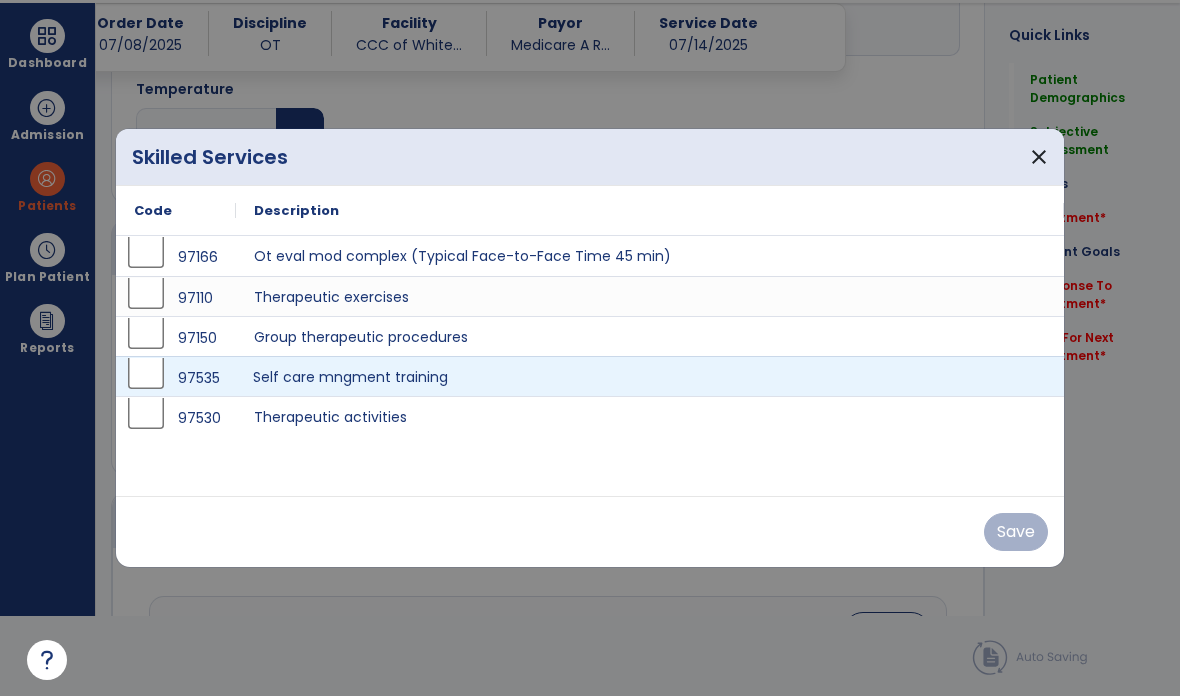 click on "Self care mngment training" at bounding box center (650, 376) 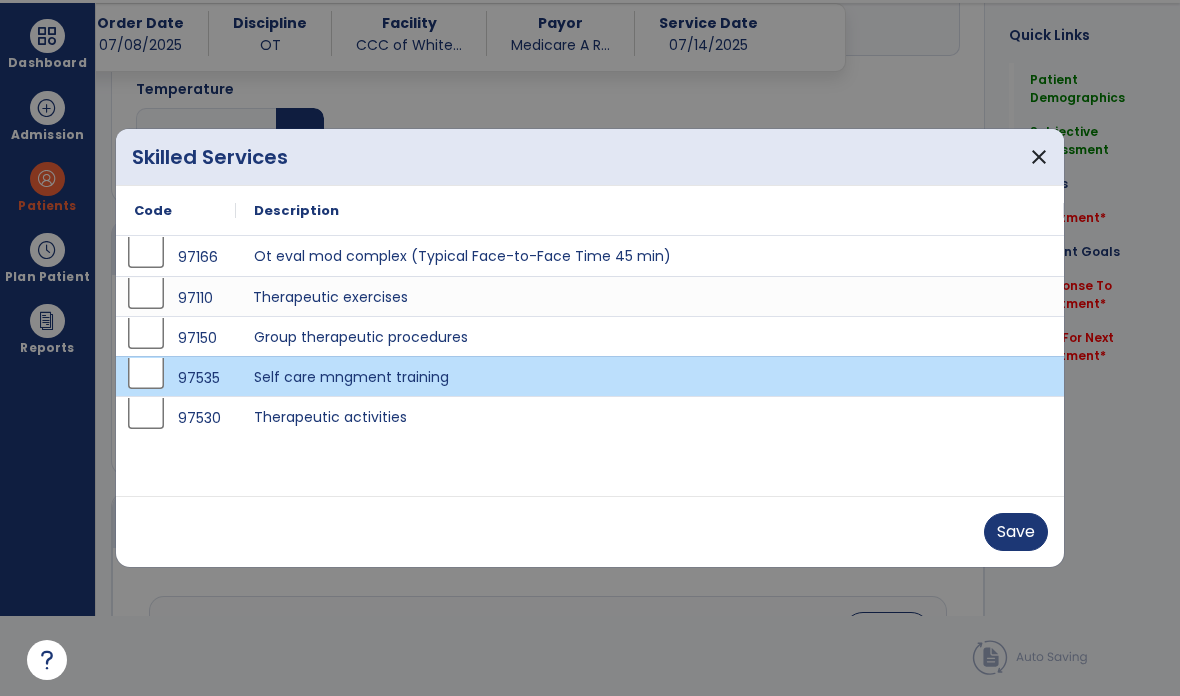 click on "Therapeutic exercises" at bounding box center (650, 296) 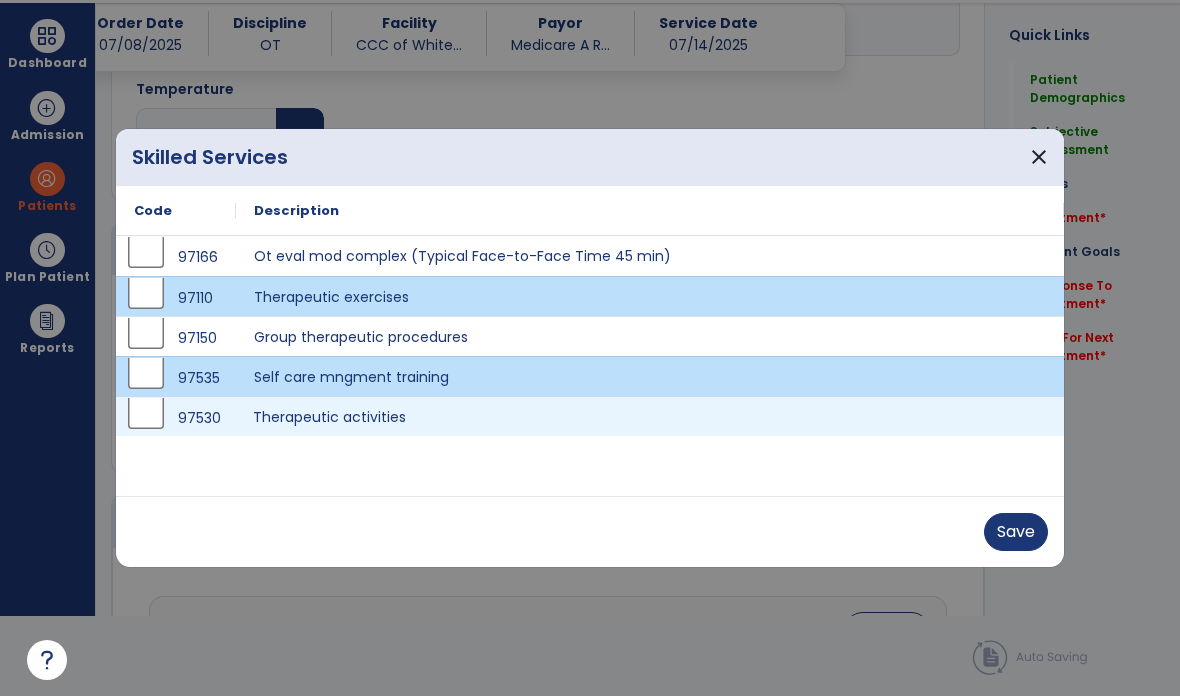 click on "Therapeutic activities" at bounding box center [650, 416] 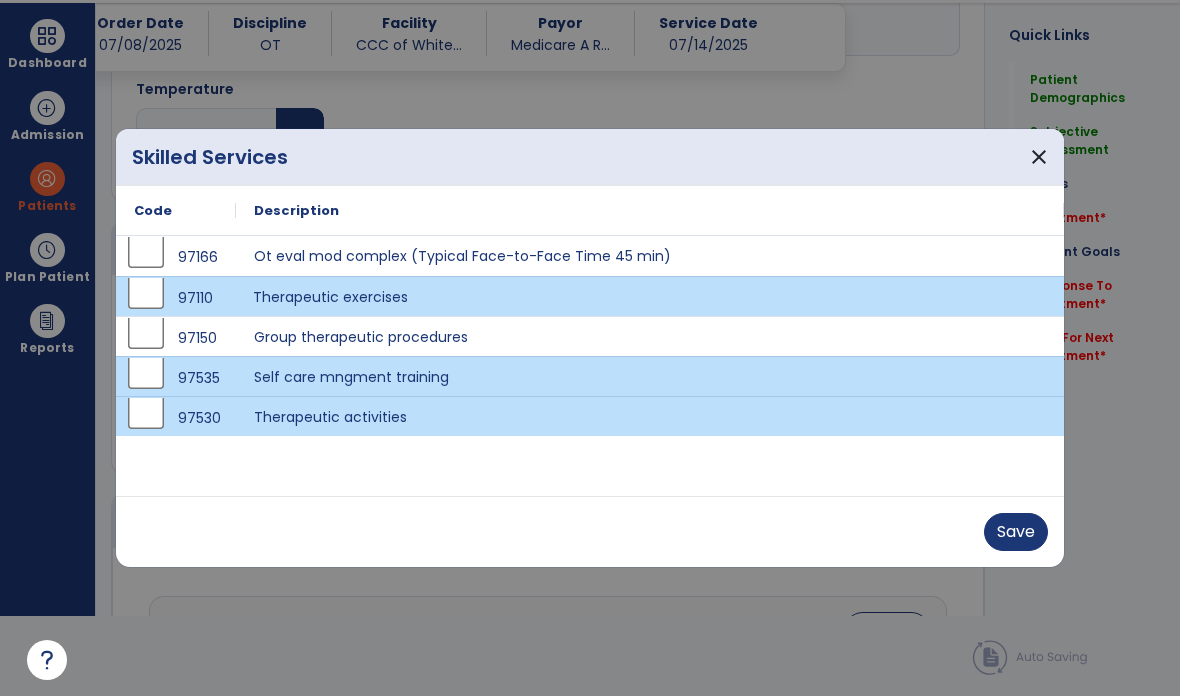 click on "Therapeutic exercises" at bounding box center [650, 296] 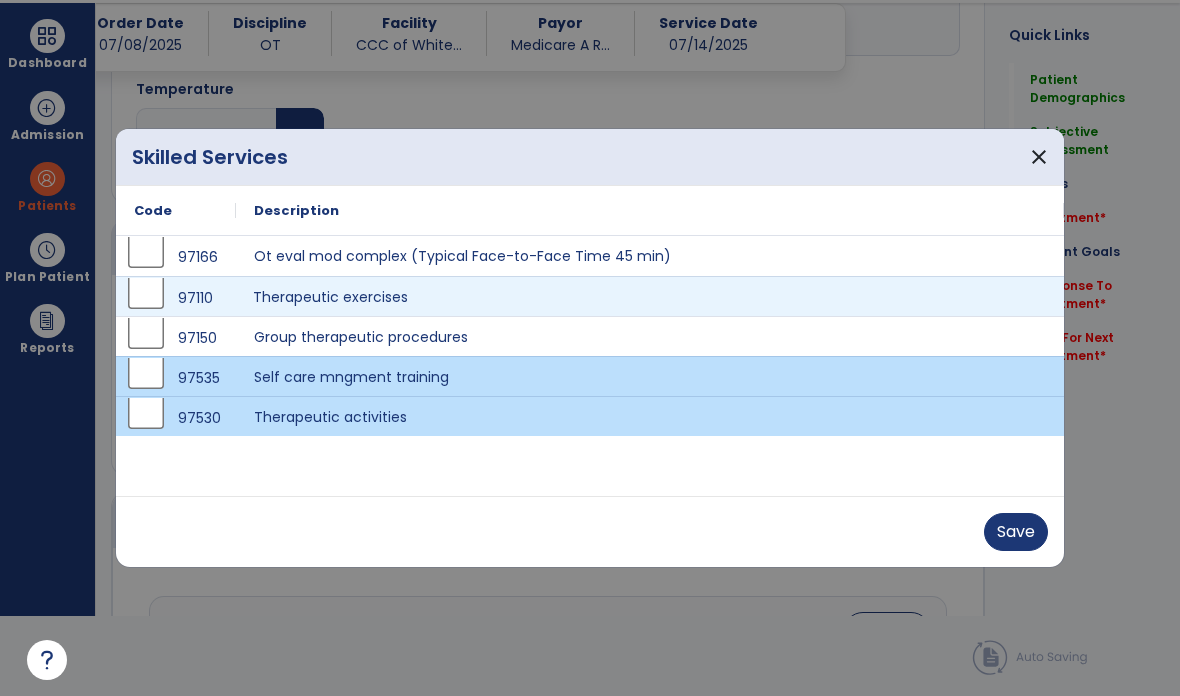 click on "Save" at bounding box center (1016, 532) 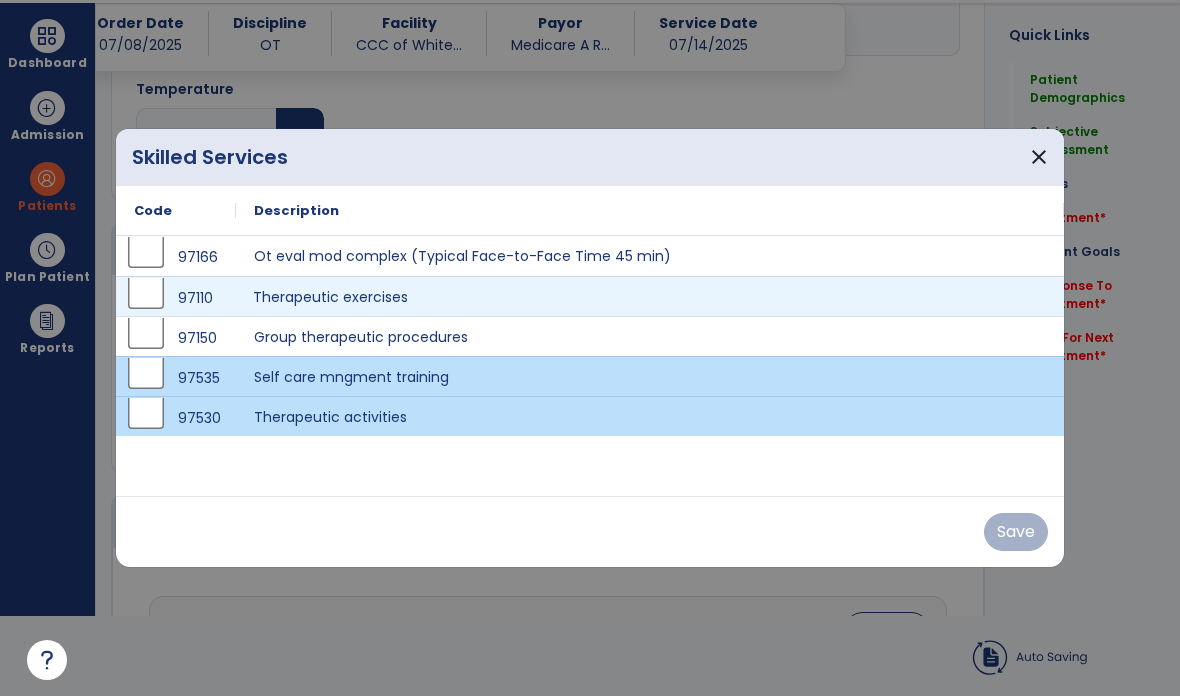 scroll, scrollTop: 80, scrollLeft: 0, axis: vertical 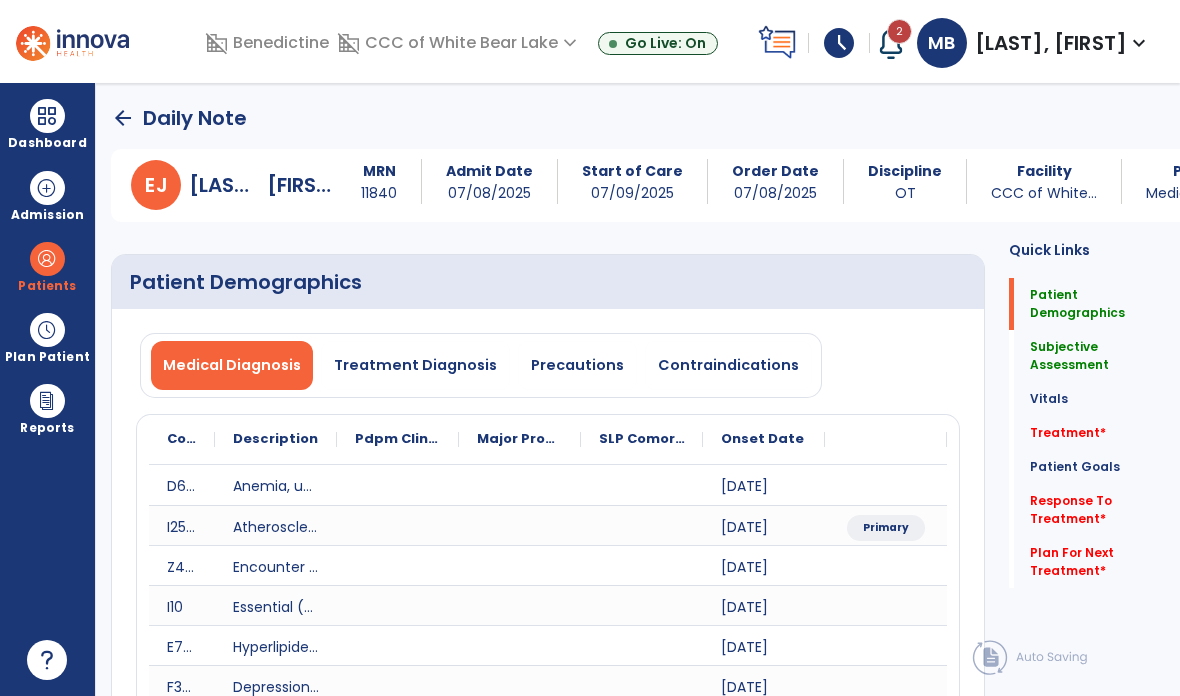 click on "arrow_back" 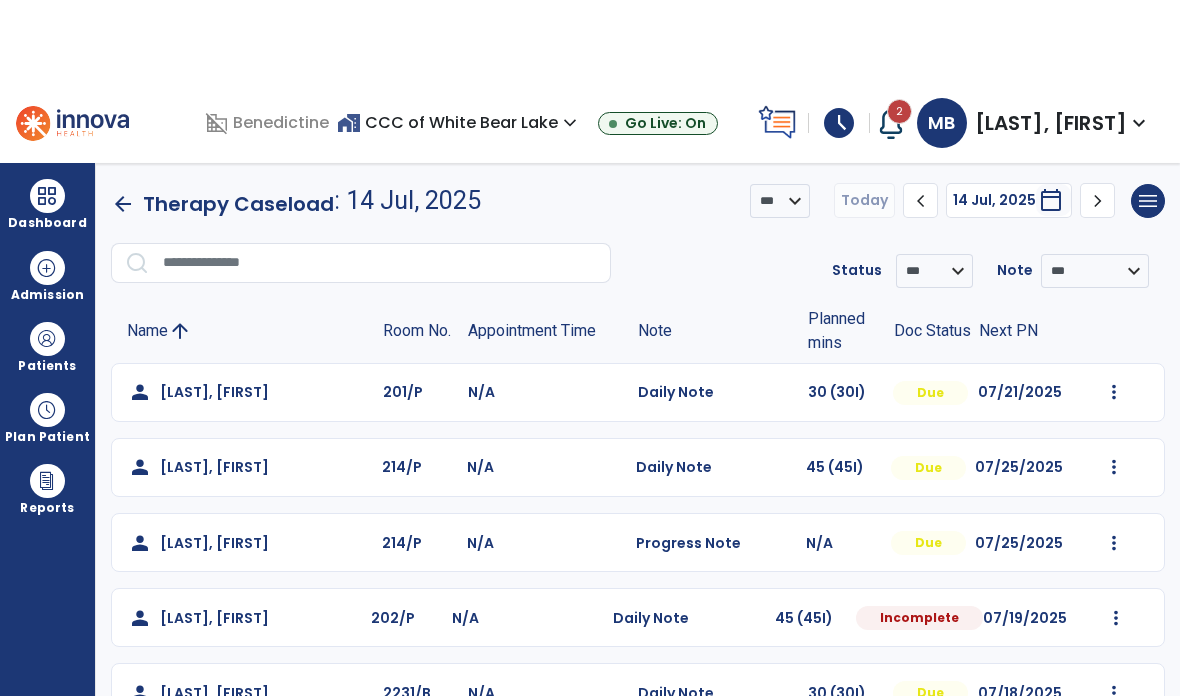 scroll, scrollTop: 0, scrollLeft: 0, axis: both 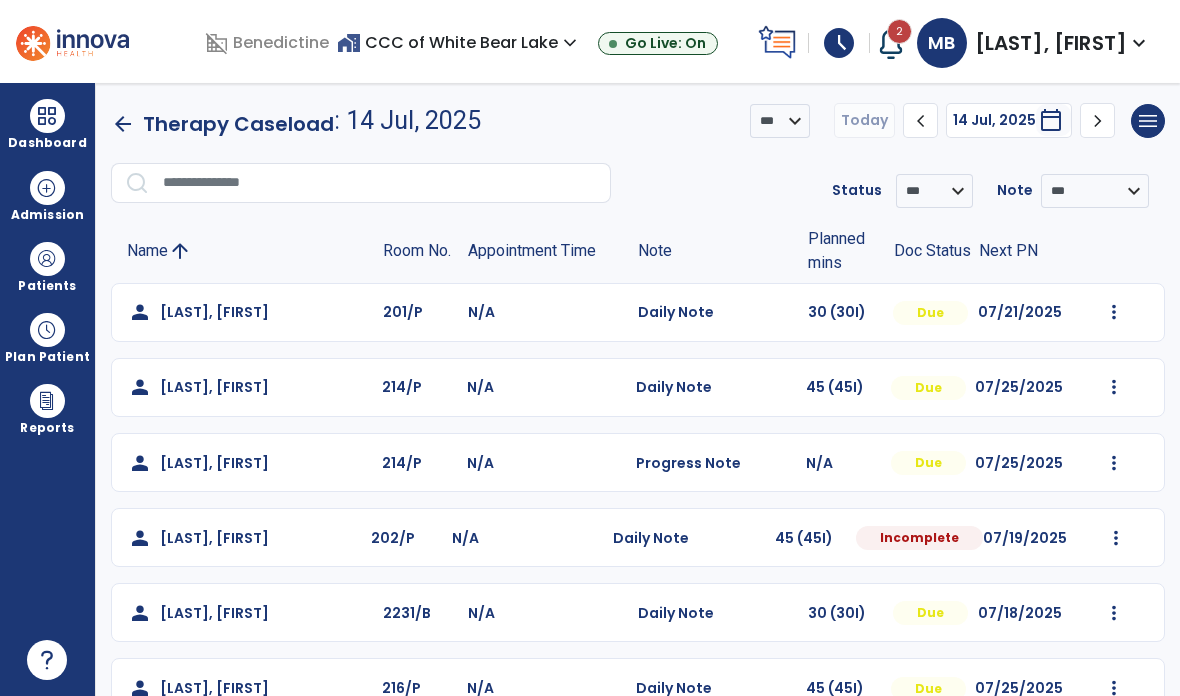 click on "arrow_back" 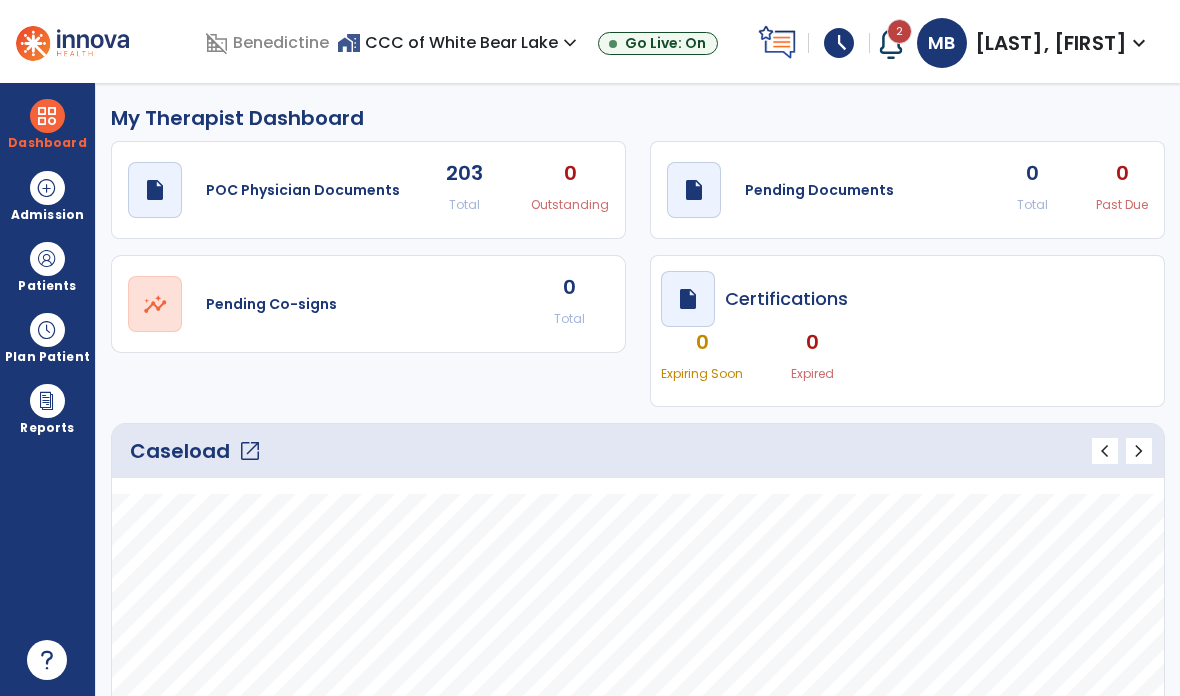 click at bounding box center (47, 116) 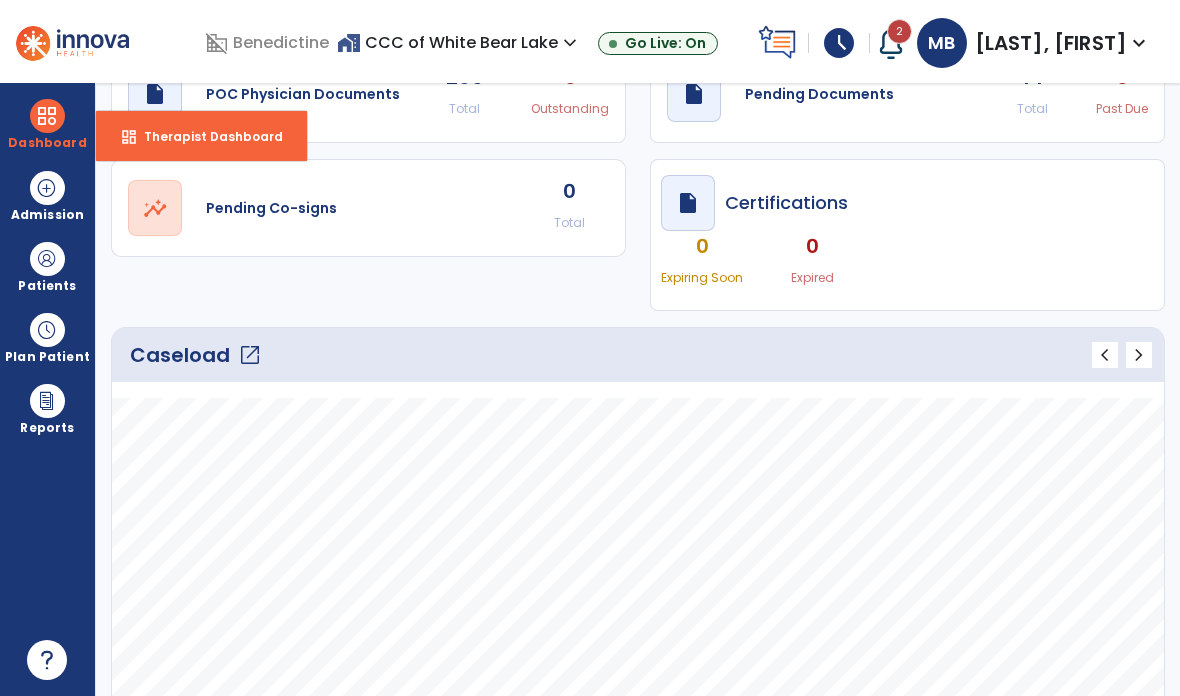 scroll, scrollTop: 97, scrollLeft: 0, axis: vertical 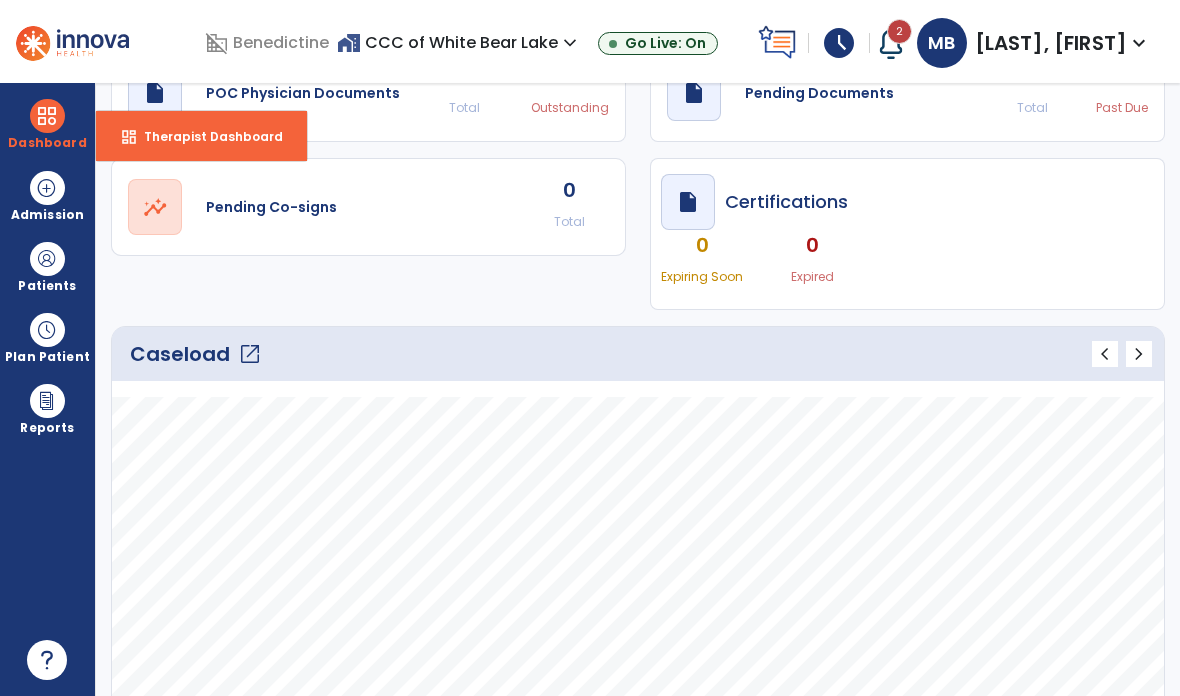 click at bounding box center [47, 259] 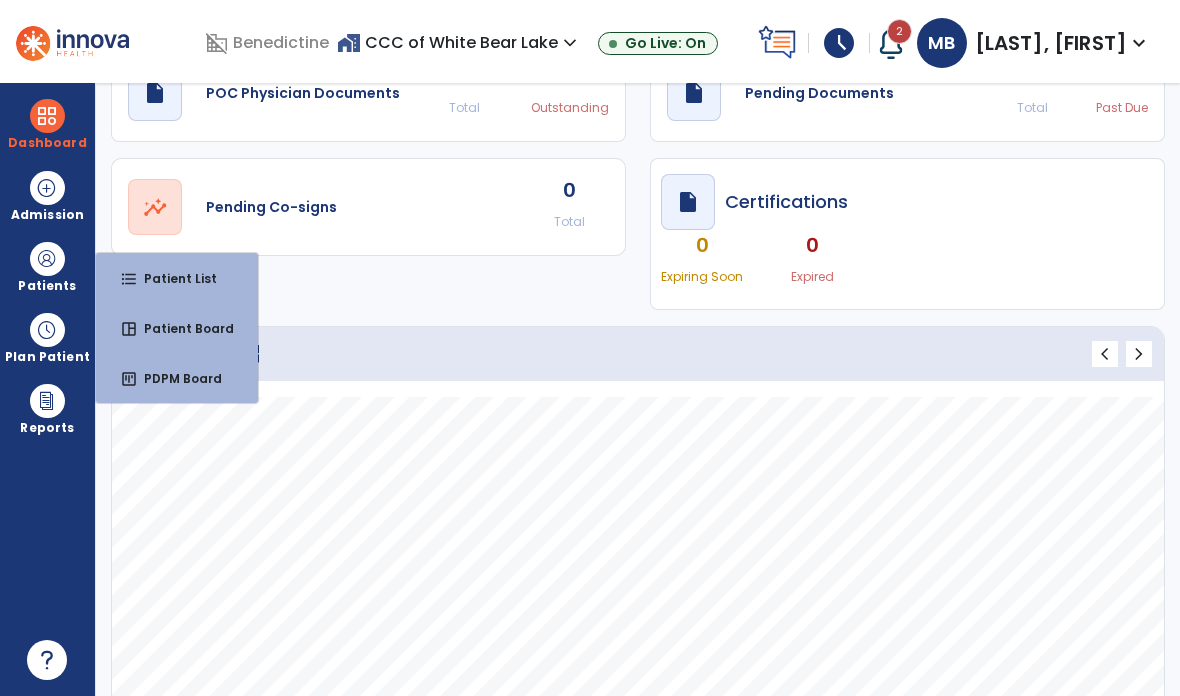 click 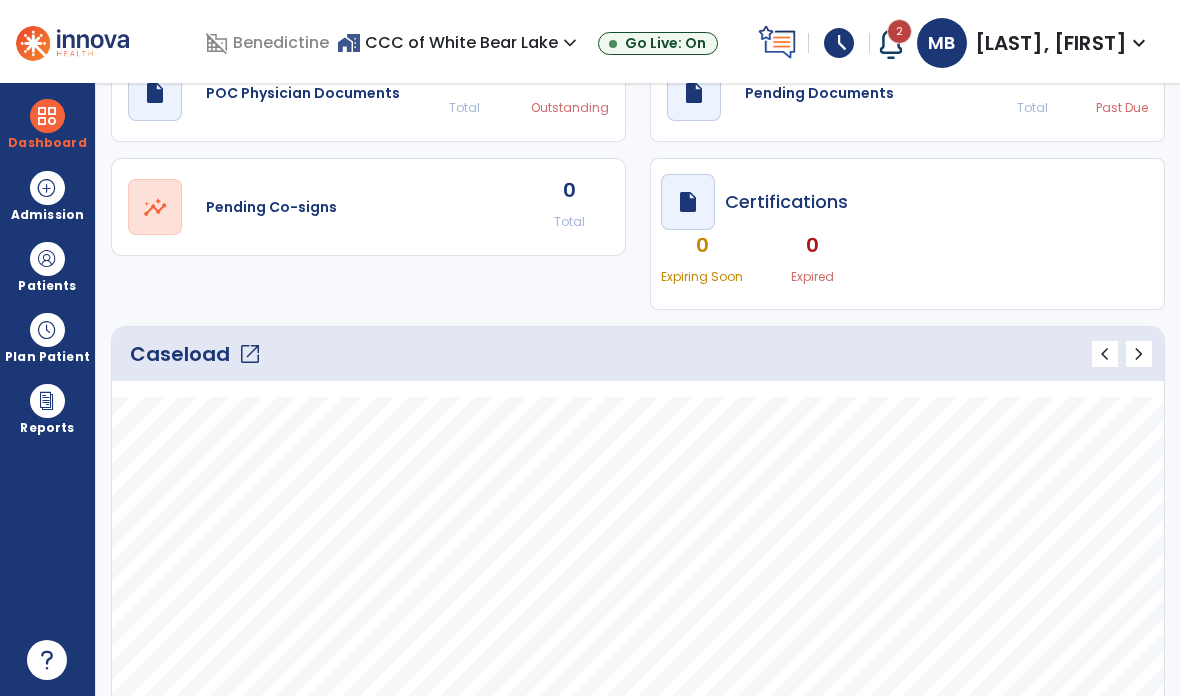 click on "Caseload   open_in_new" 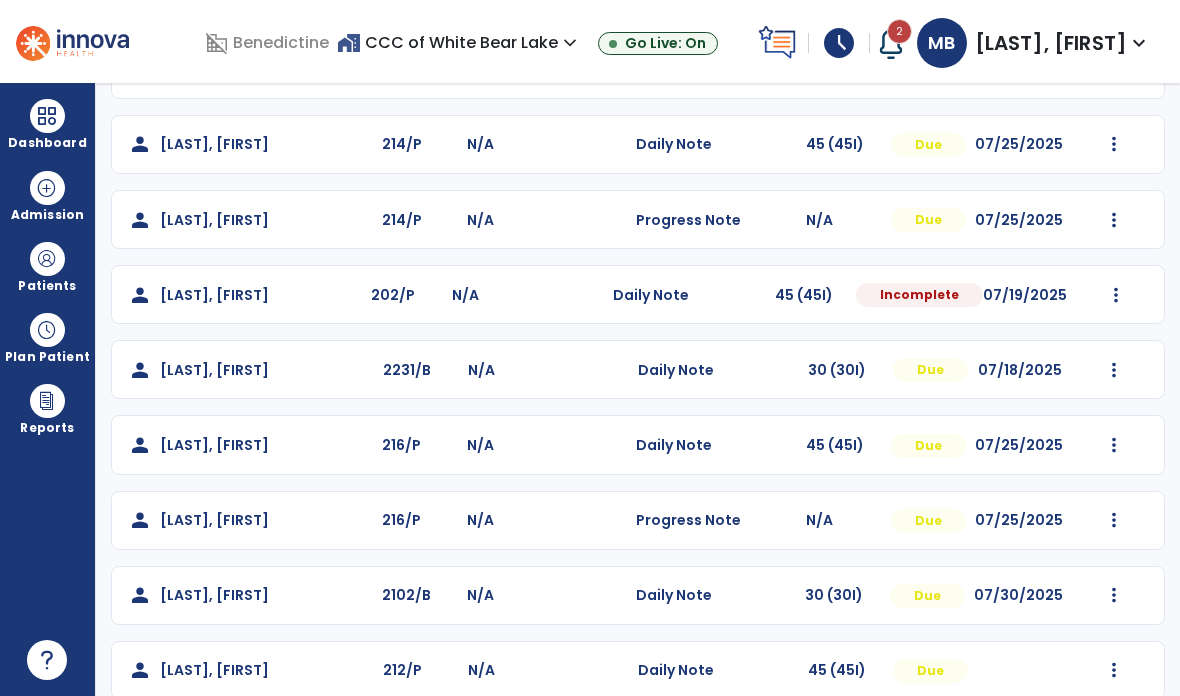 scroll, scrollTop: 251, scrollLeft: 0, axis: vertical 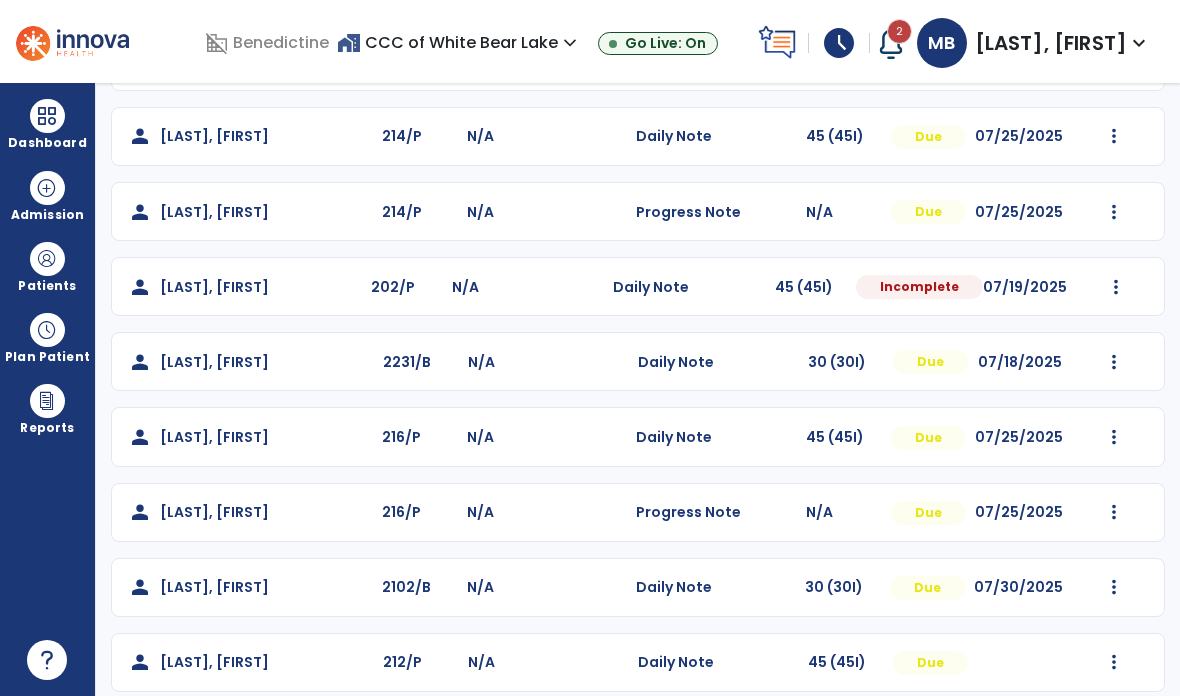 click on "Mark Visit As Complete   Reset Note   Open Document   G + C Mins" 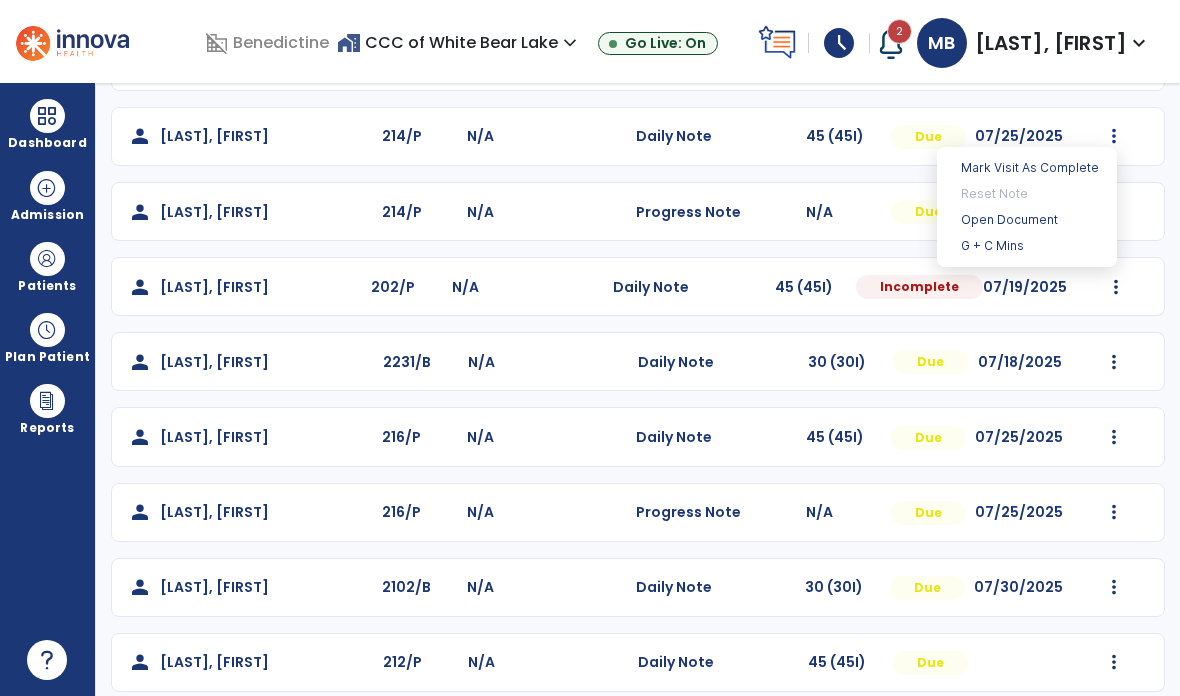 click on "Open Document" at bounding box center [1027, 220] 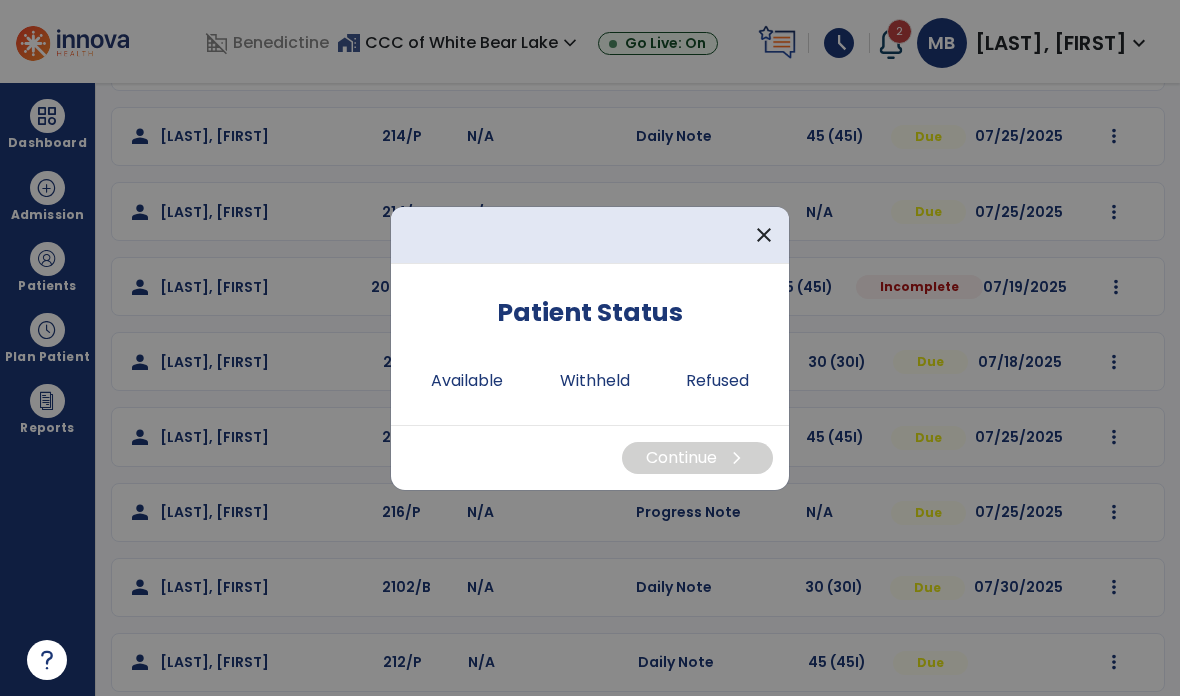 click on "Available" at bounding box center [467, 381] 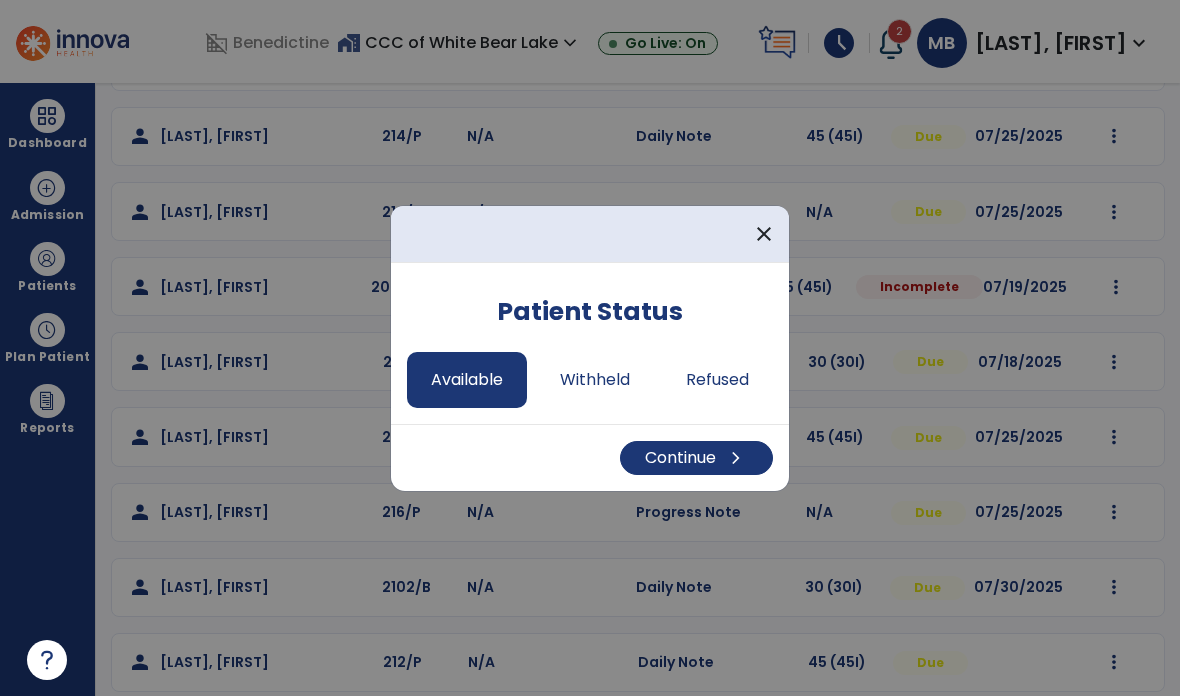 click on "Continue   chevron_right" at bounding box center [696, 458] 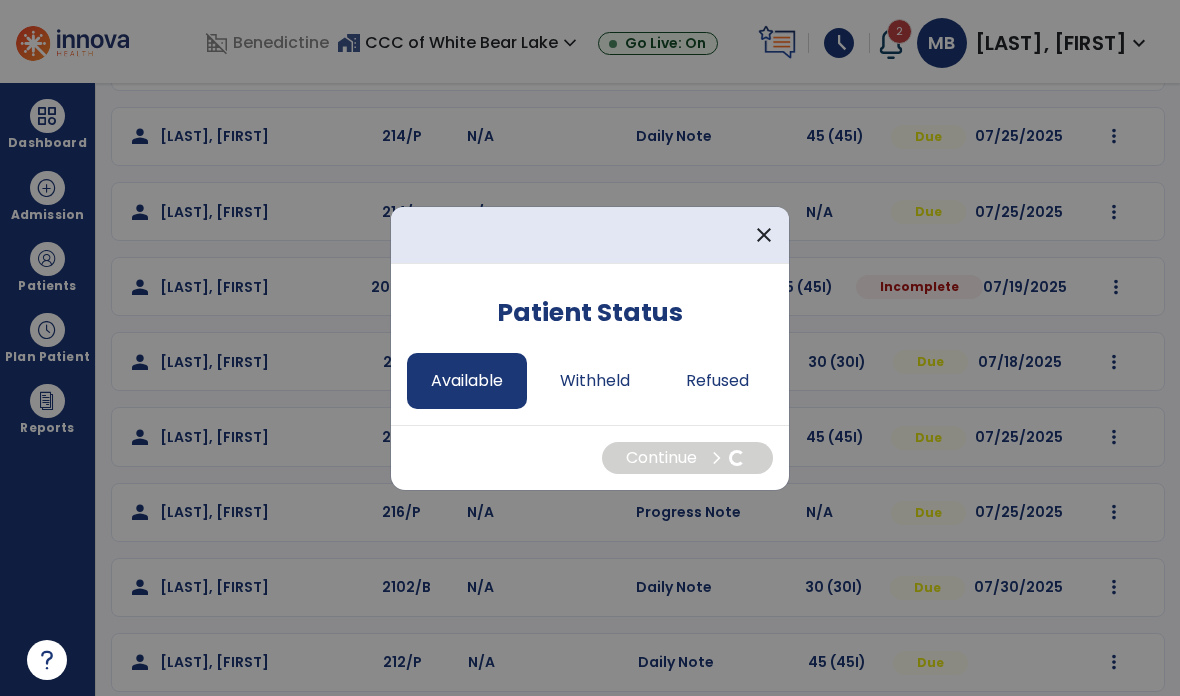 select on "*" 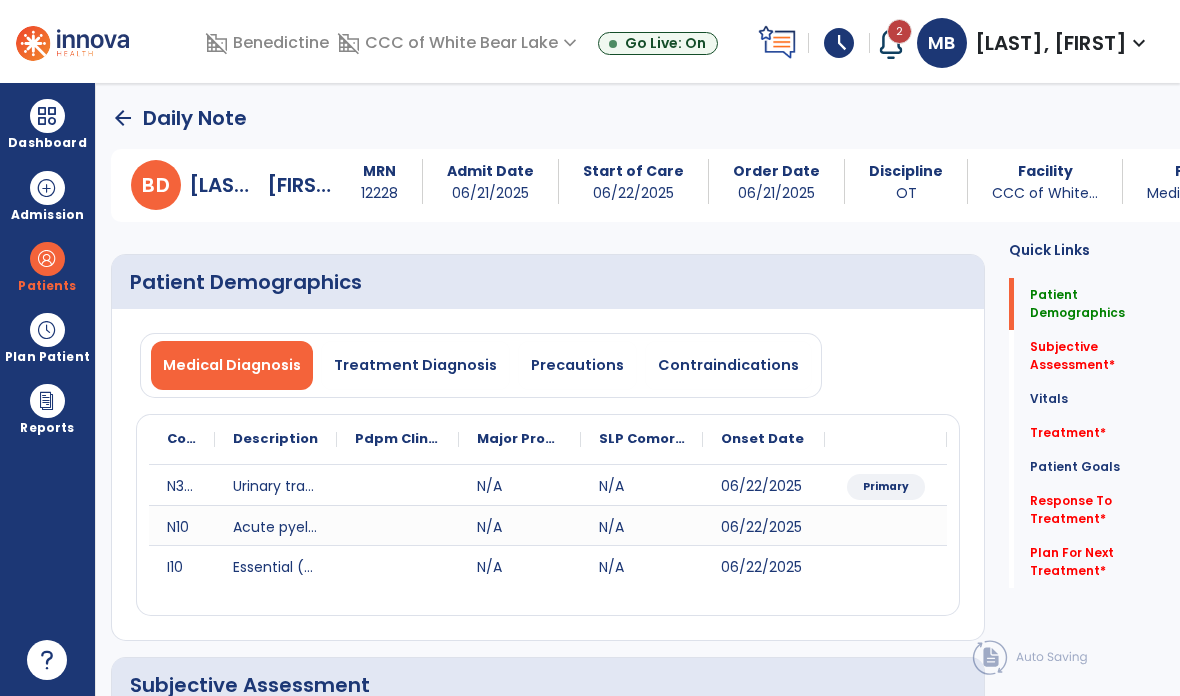 scroll, scrollTop: 0, scrollLeft: 0, axis: both 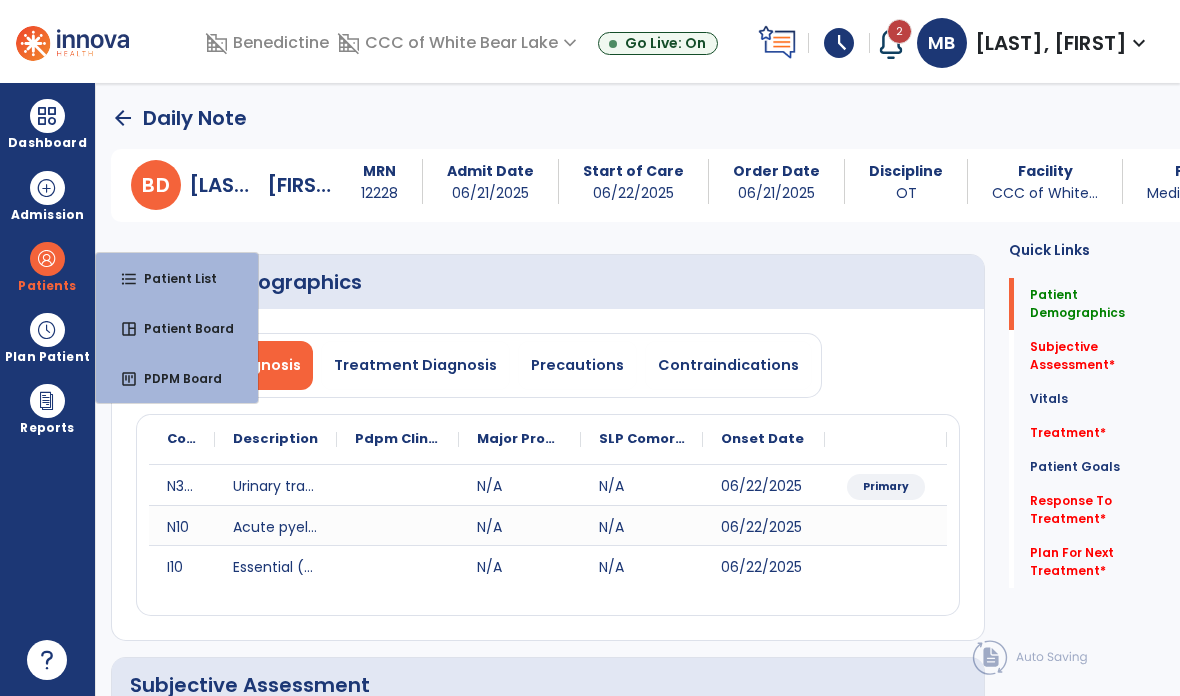 click on "arrow_back   Daily Note" 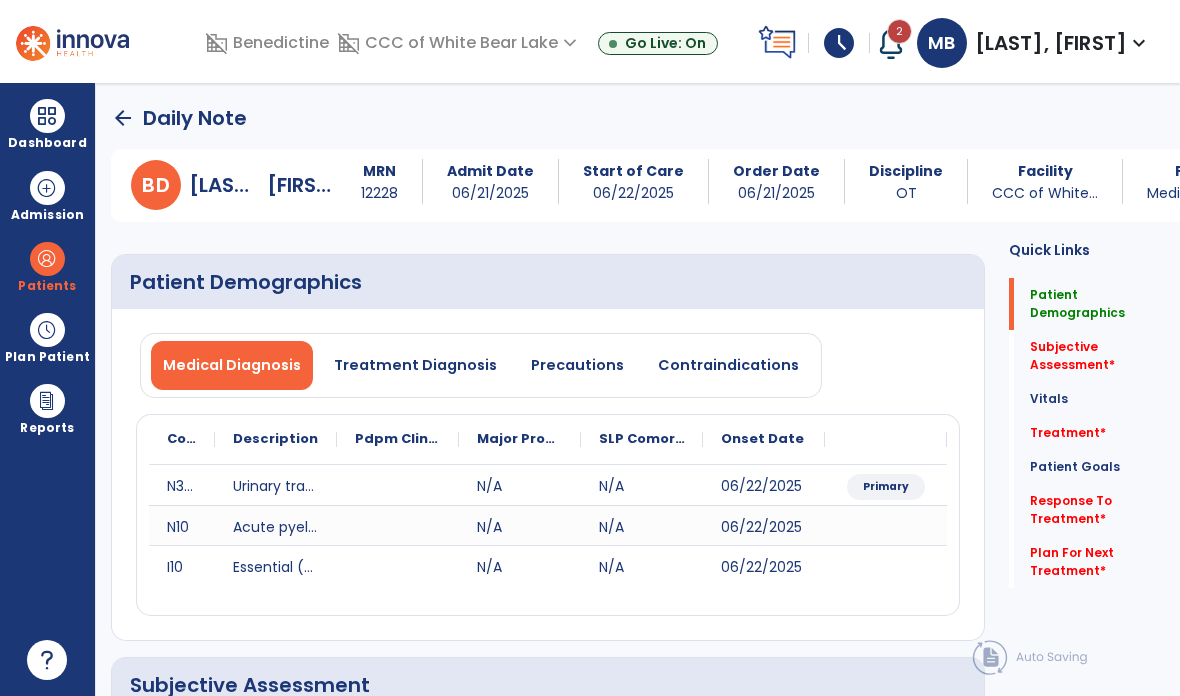 click on "arrow_back" 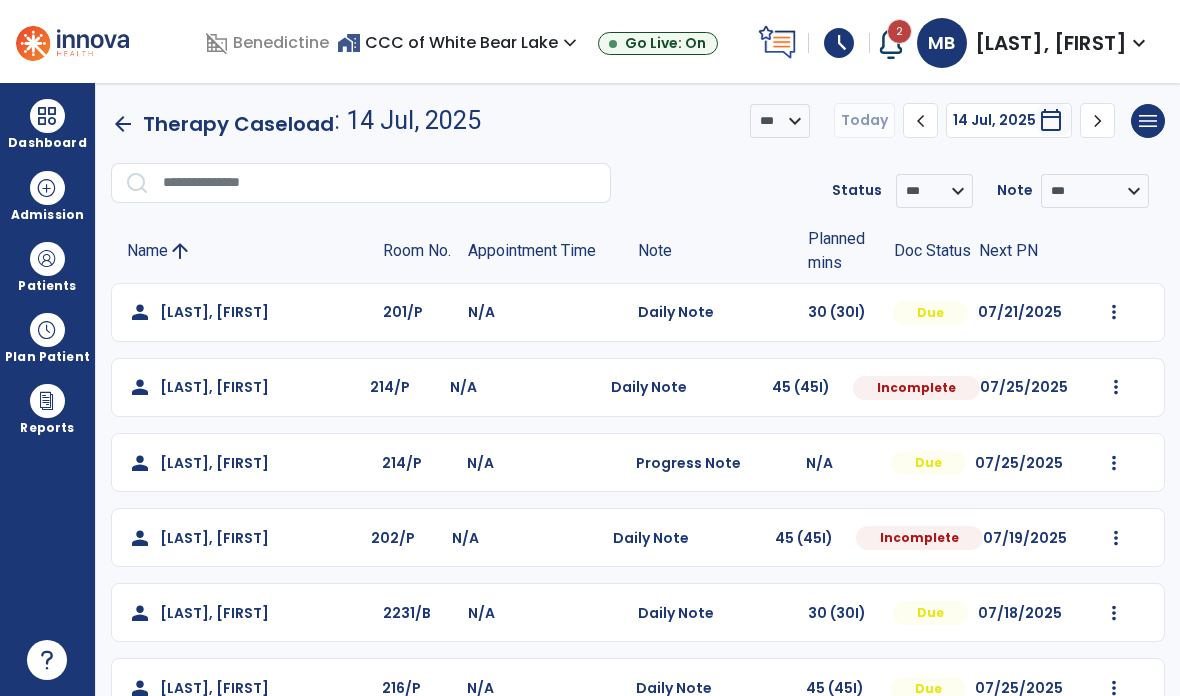 click on "Patients" at bounding box center [47, 286] 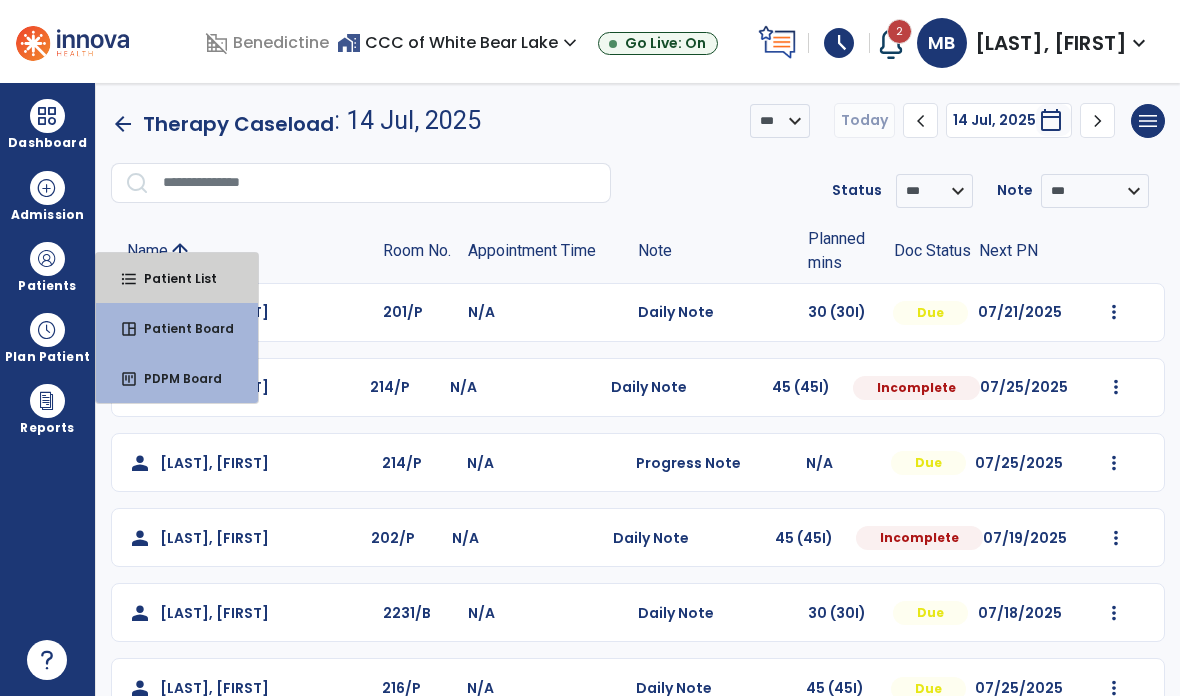click on "Patient List" at bounding box center (172, 278) 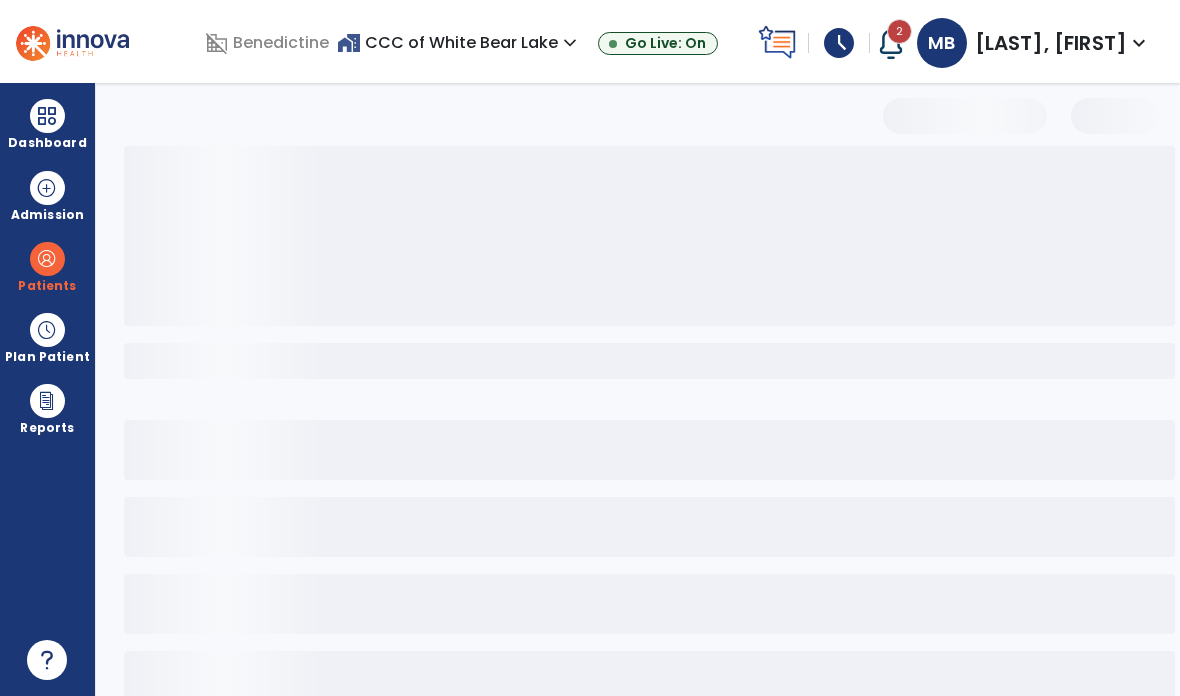select on "***" 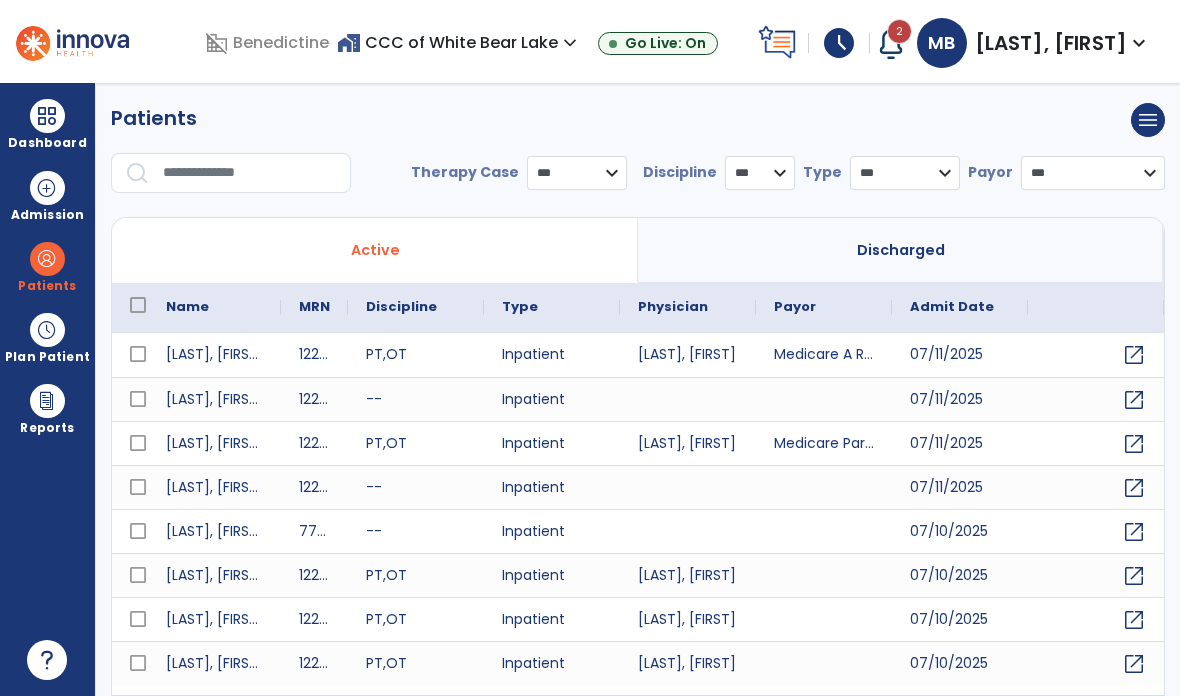 click at bounding box center [250, 173] 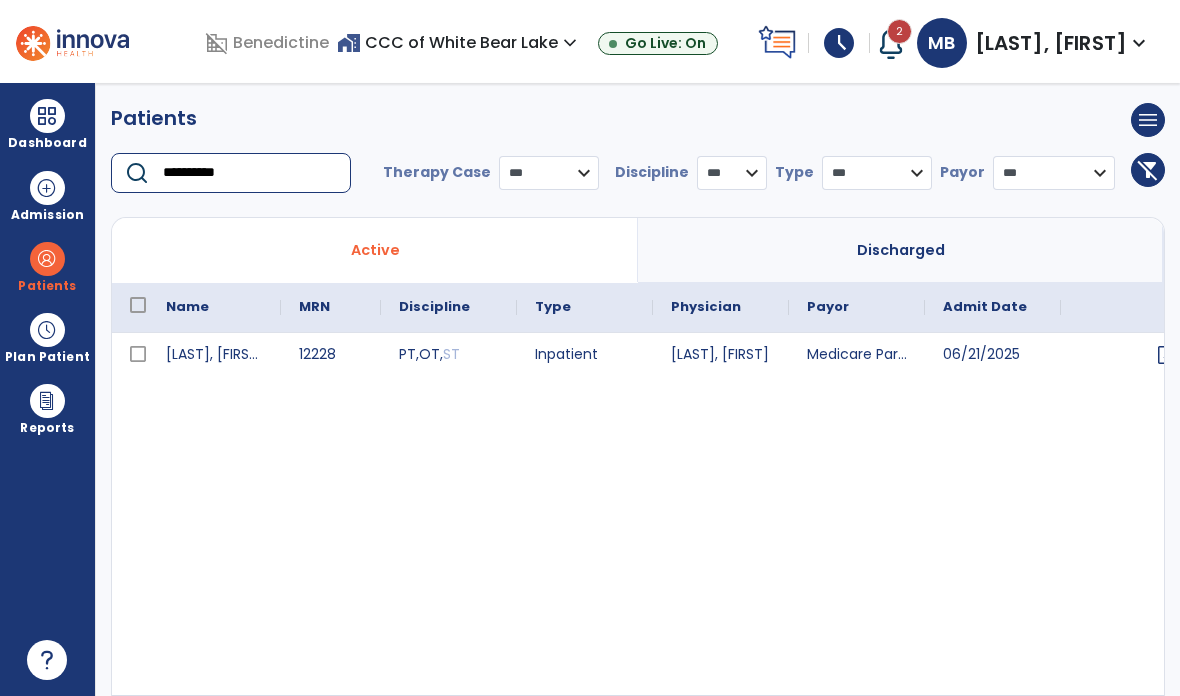 type on "**********" 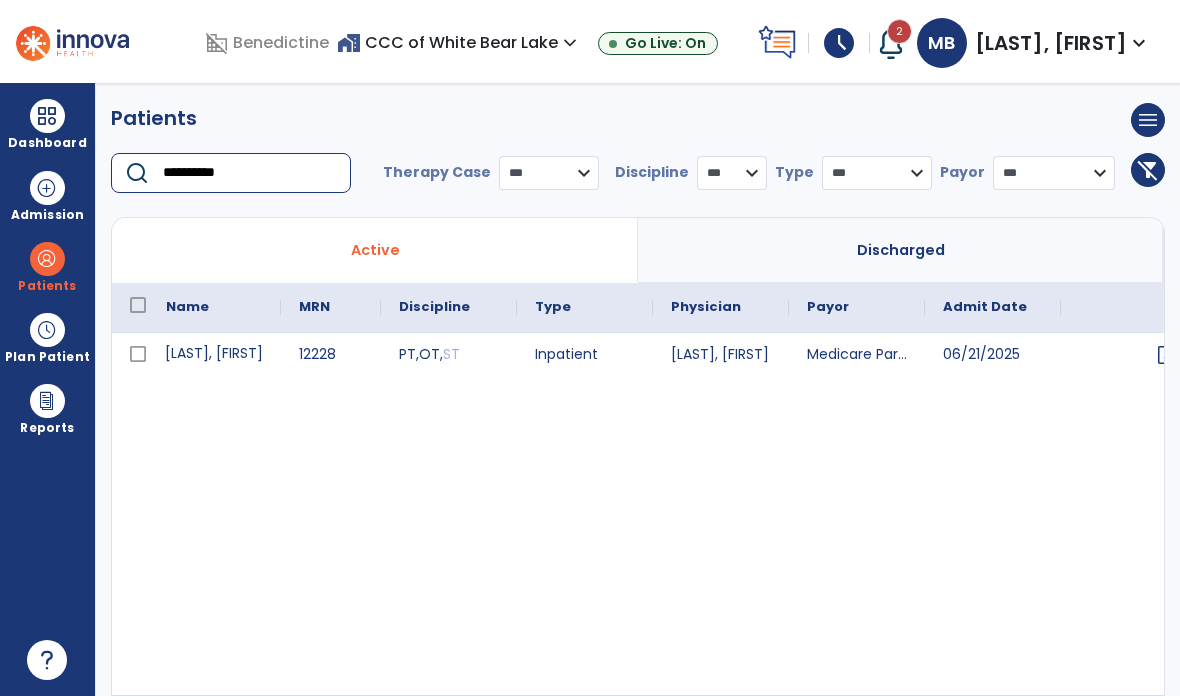 click on "[LAST], [FIRST]" at bounding box center [214, 355] 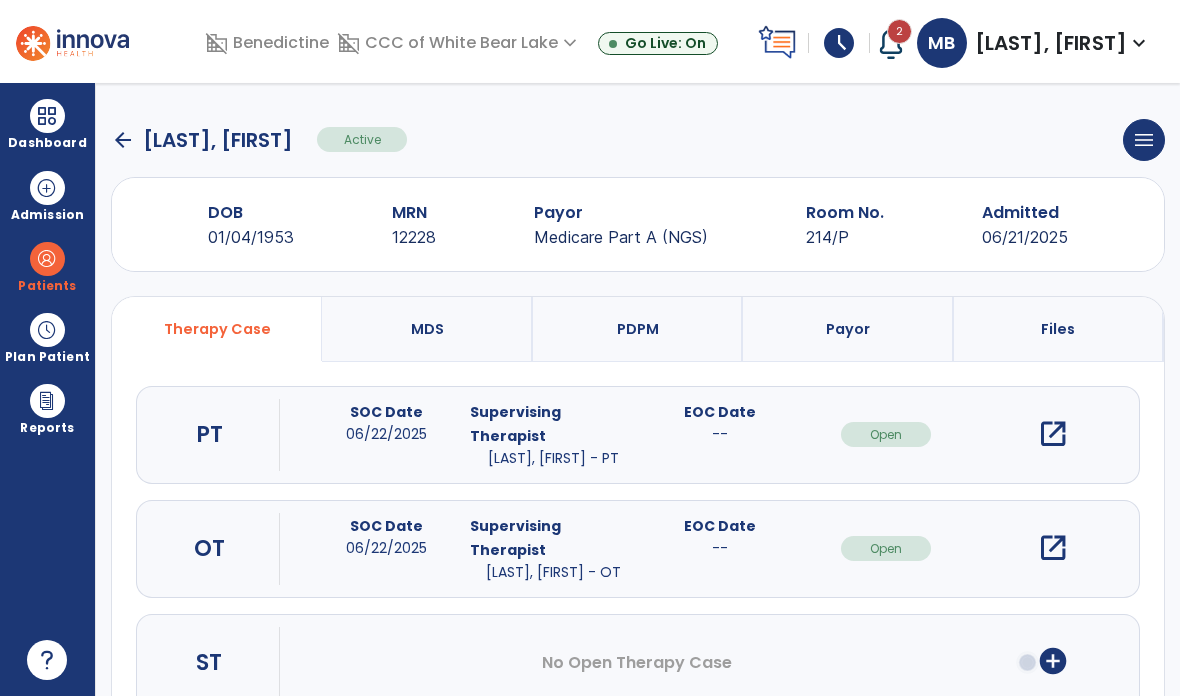 click on "Reports" at bounding box center (47, 409) 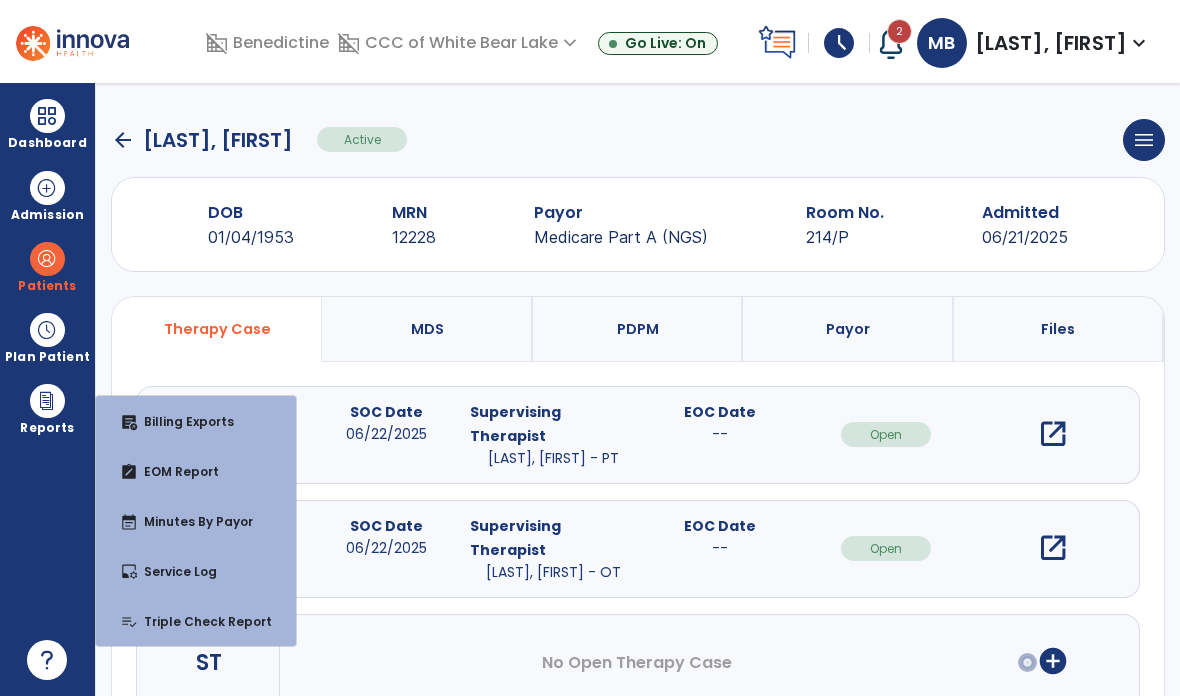click on "open_in_new" at bounding box center (1053, 548) 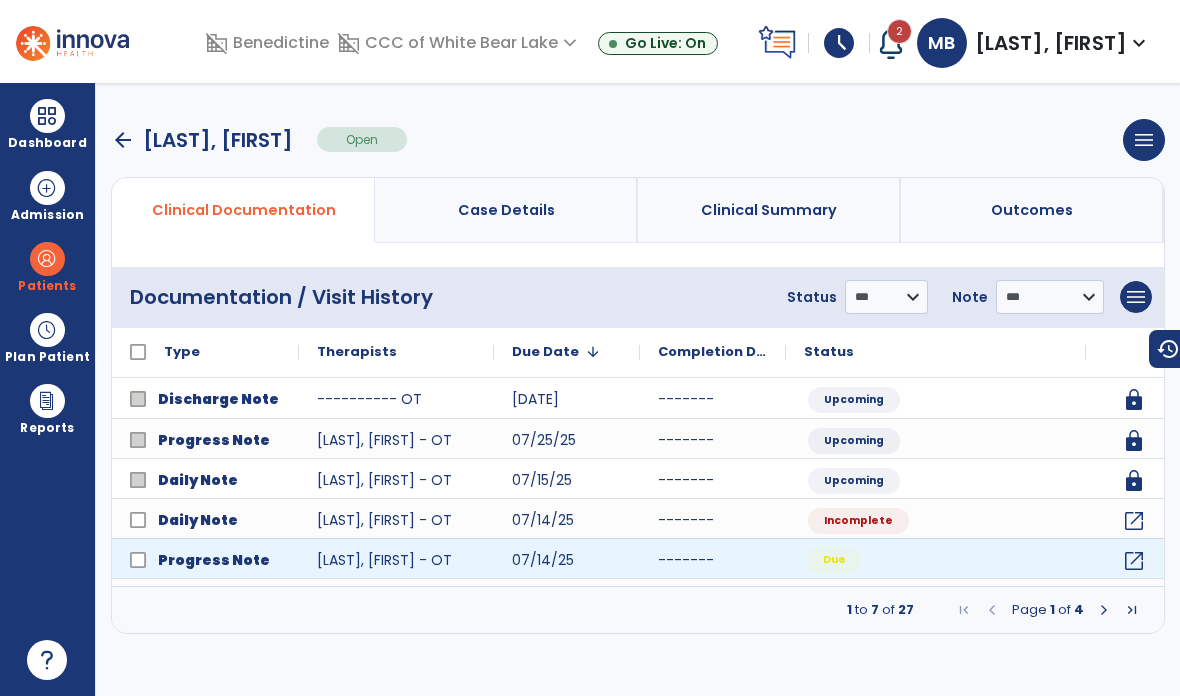 click on "Due" 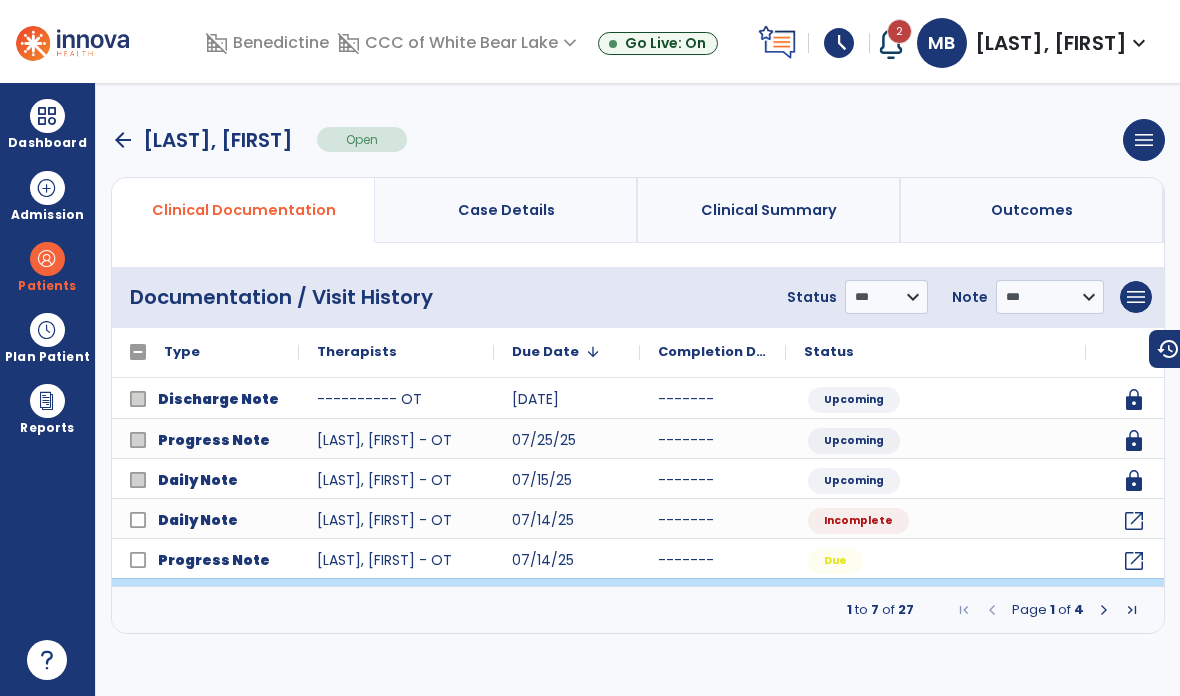 click at bounding box center (1104, 610) 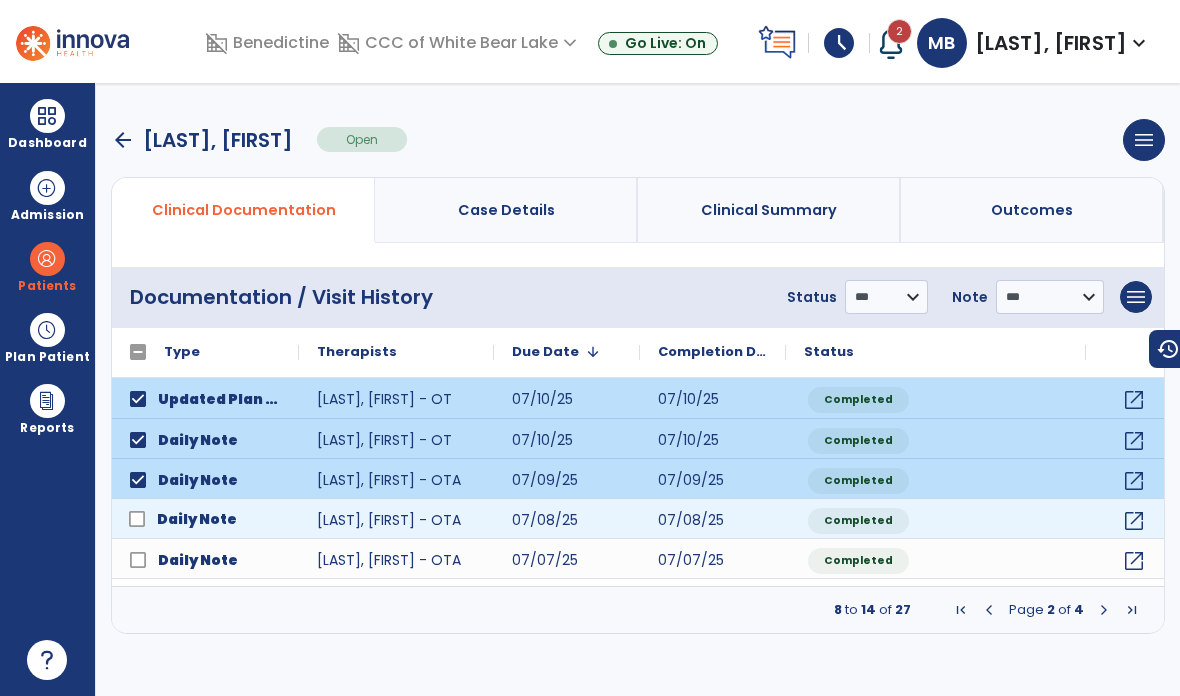 click 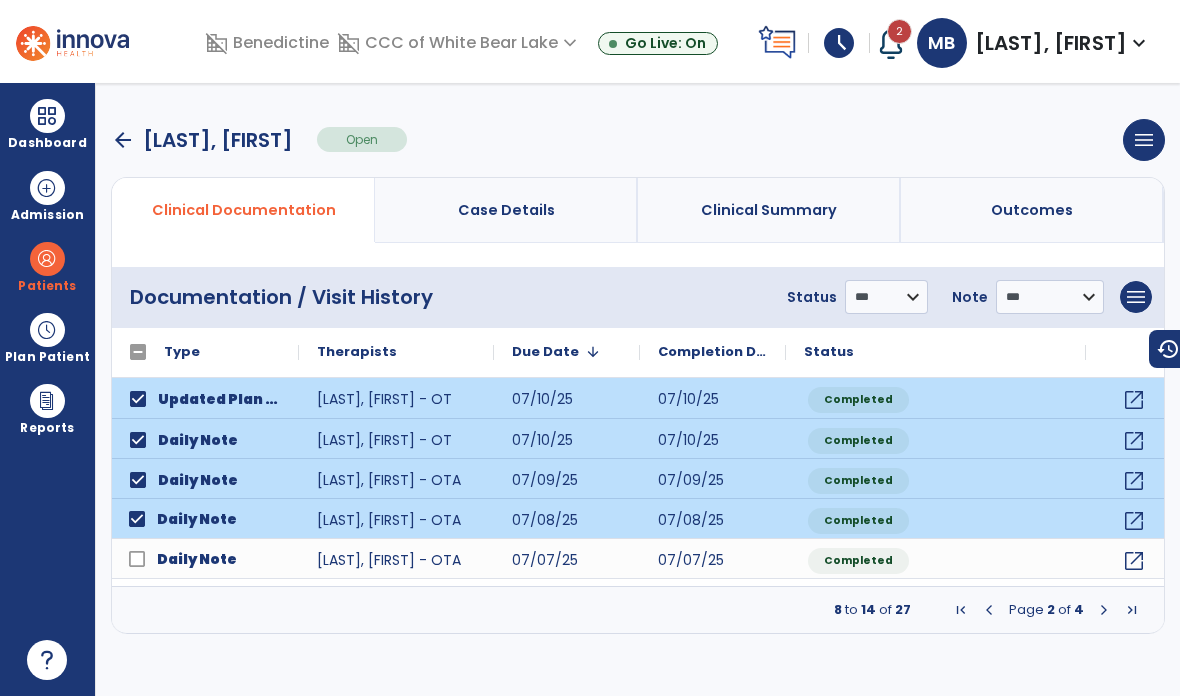 click 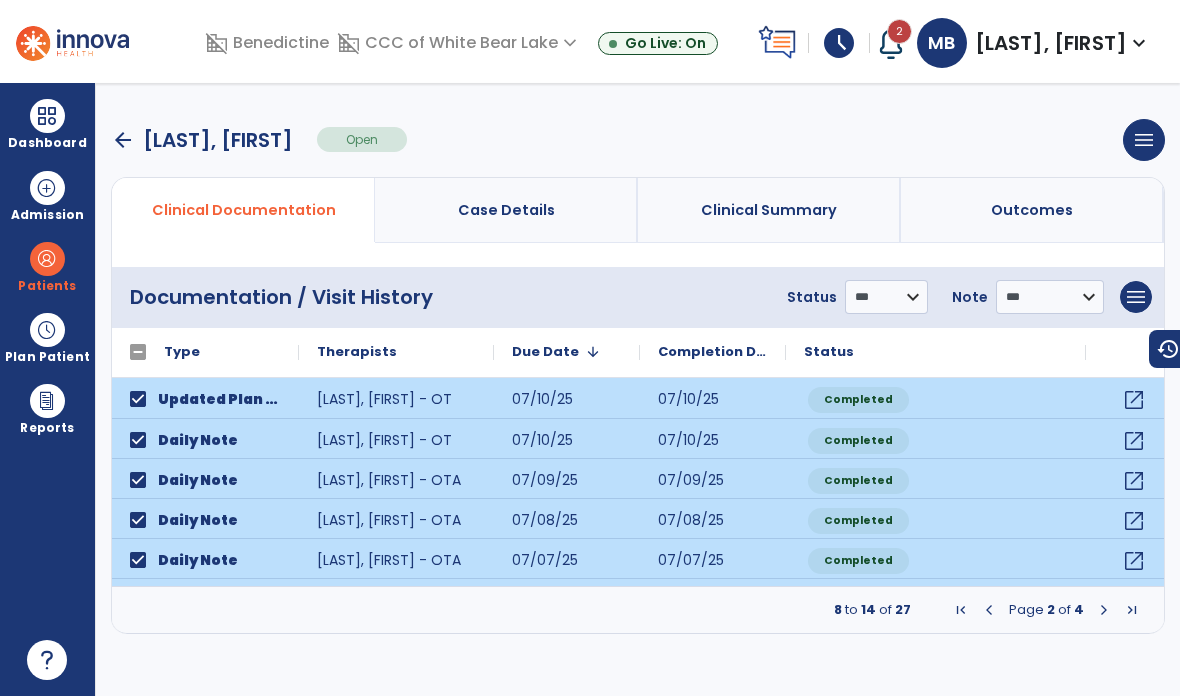 click on "menu" at bounding box center [1136, 297] 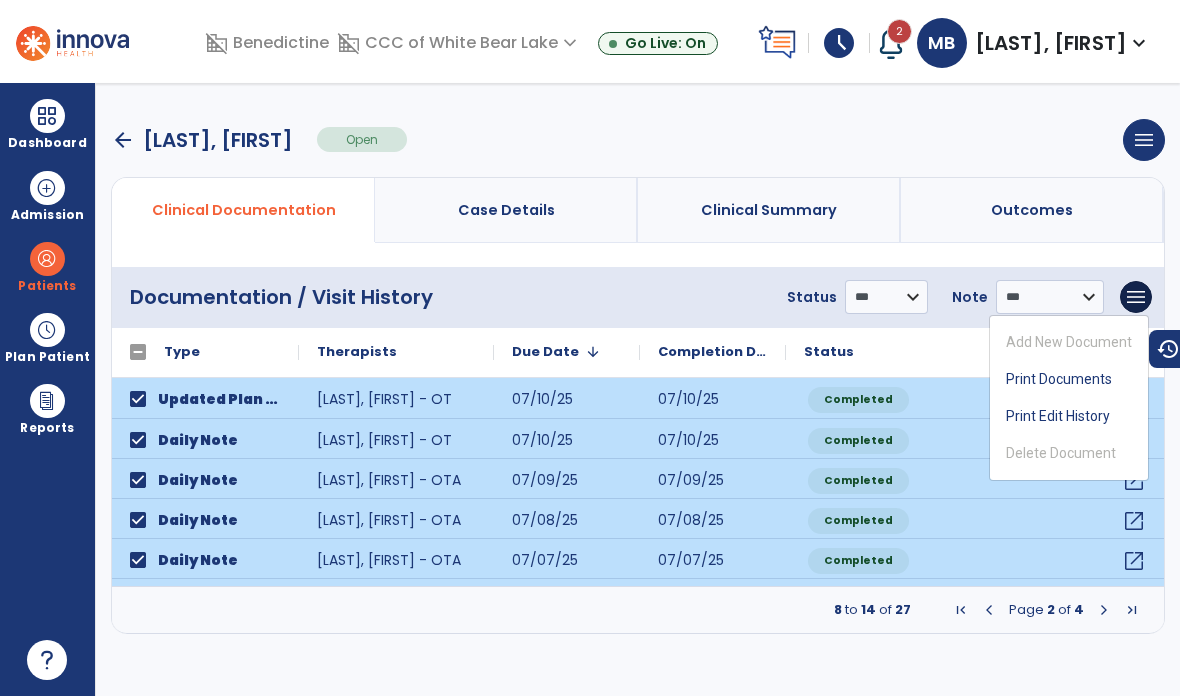 click on "Print Documents" at bounding box center [1069, 379] 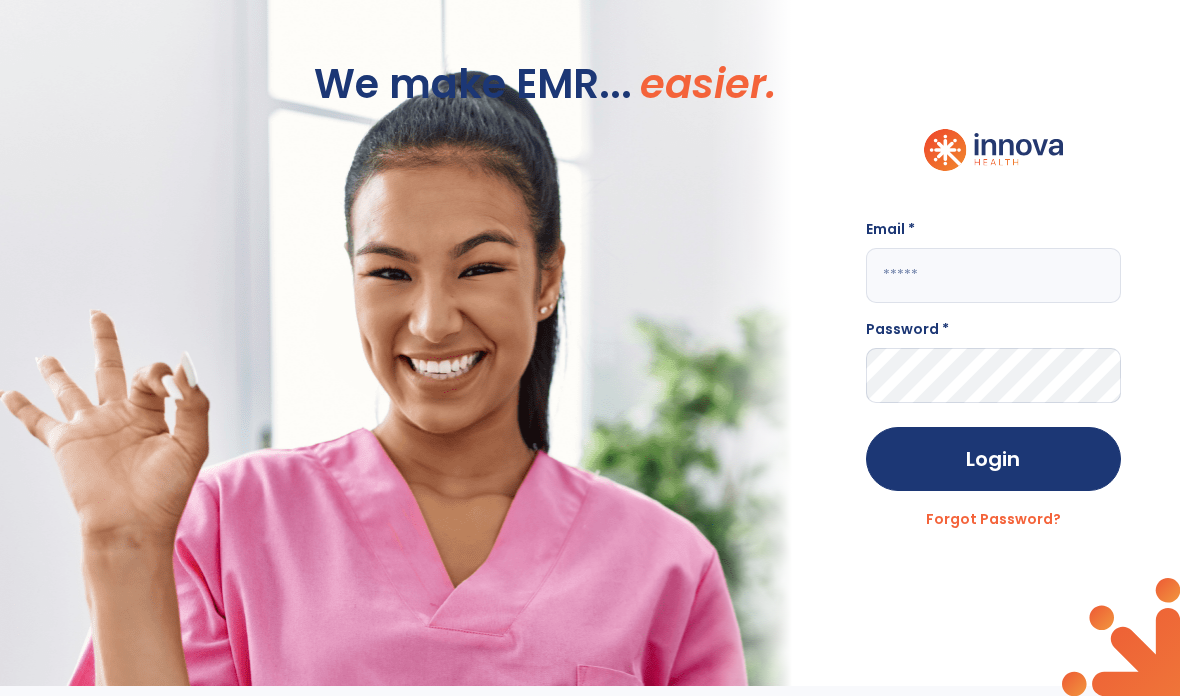 click on "Email *" 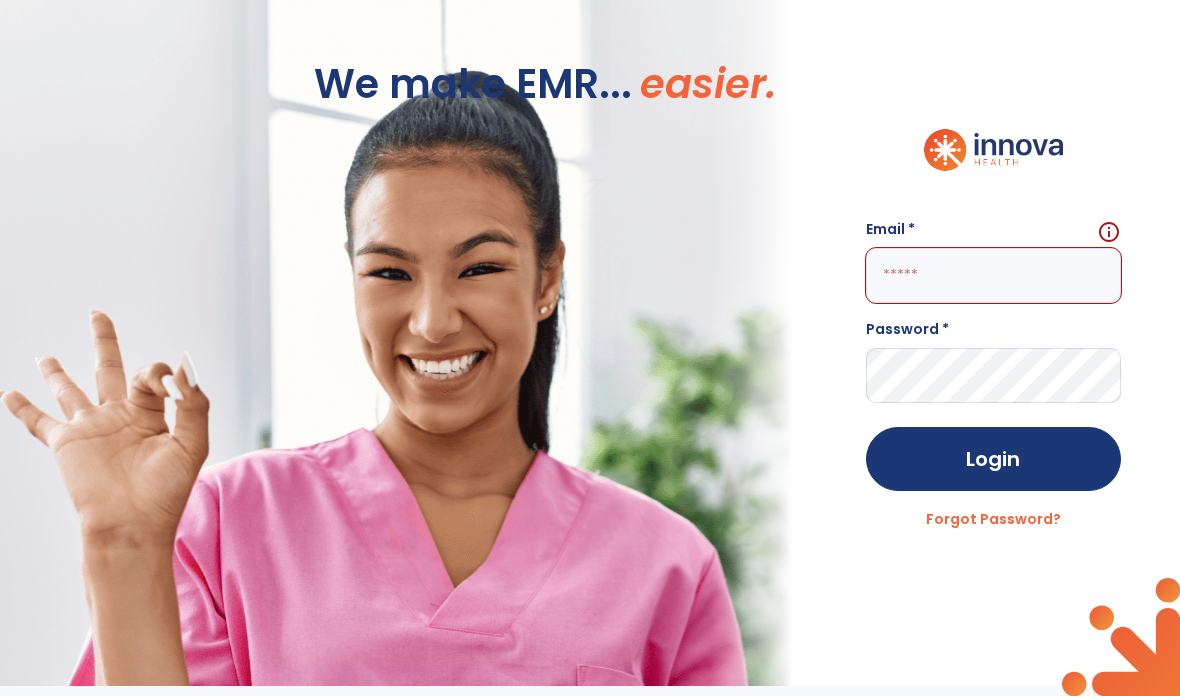 type on "**********" 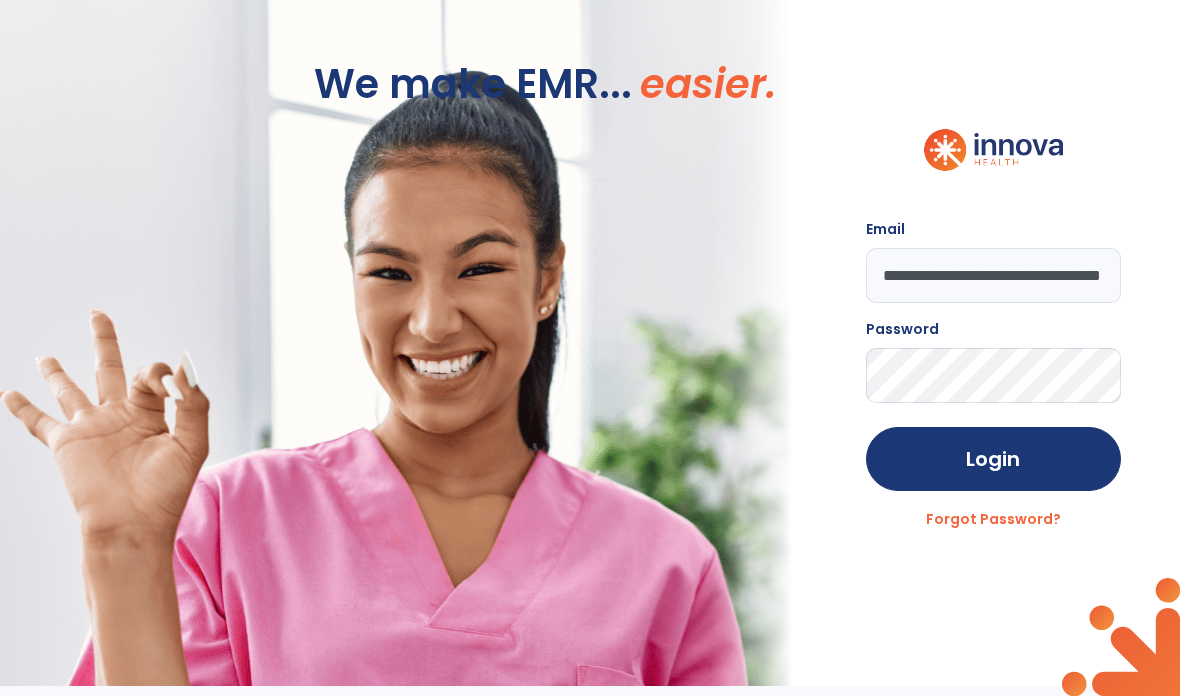 click on "Login" 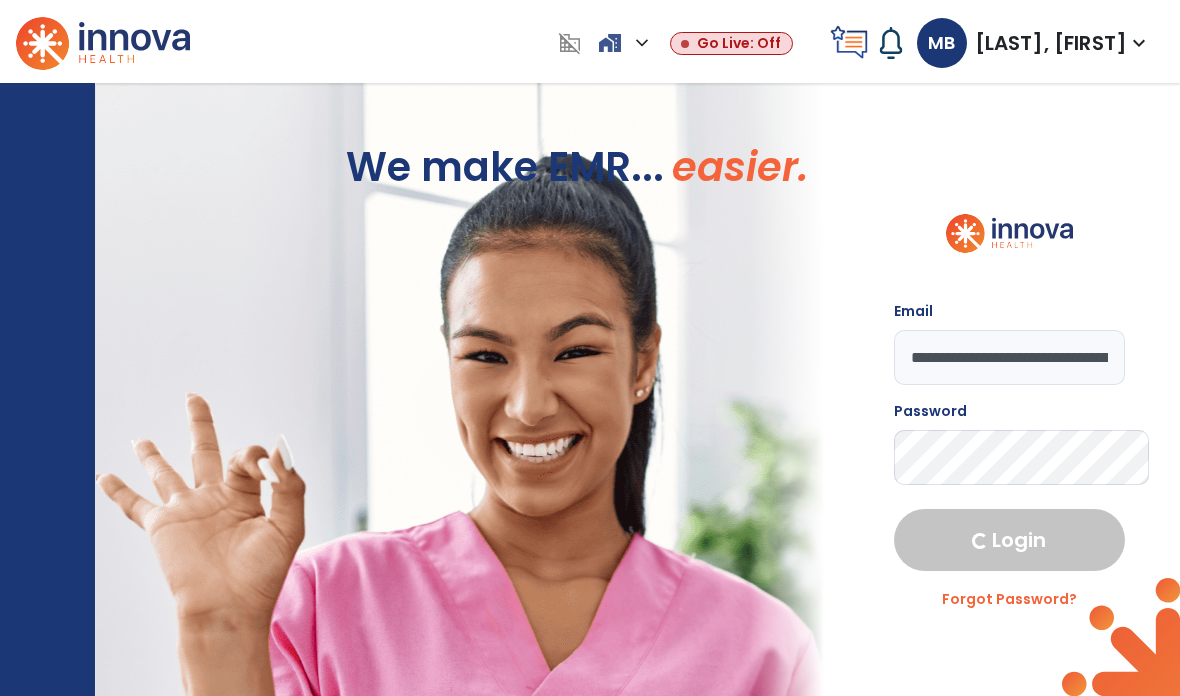 select on "****" 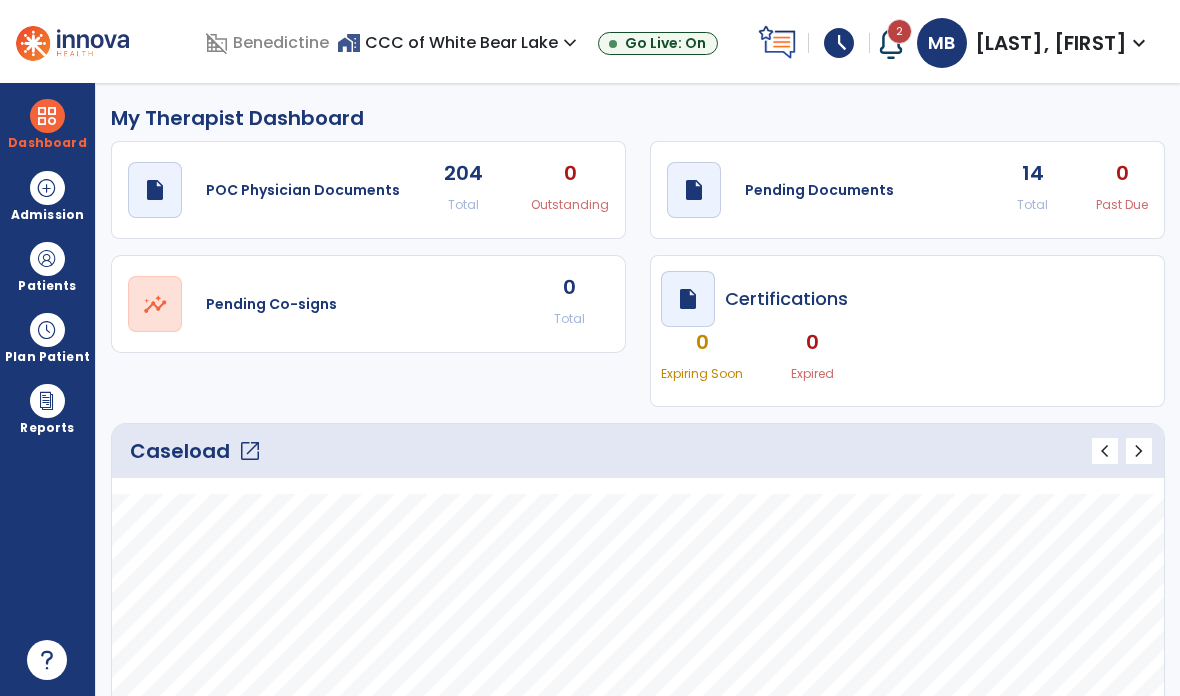 click on "open_in_new" 